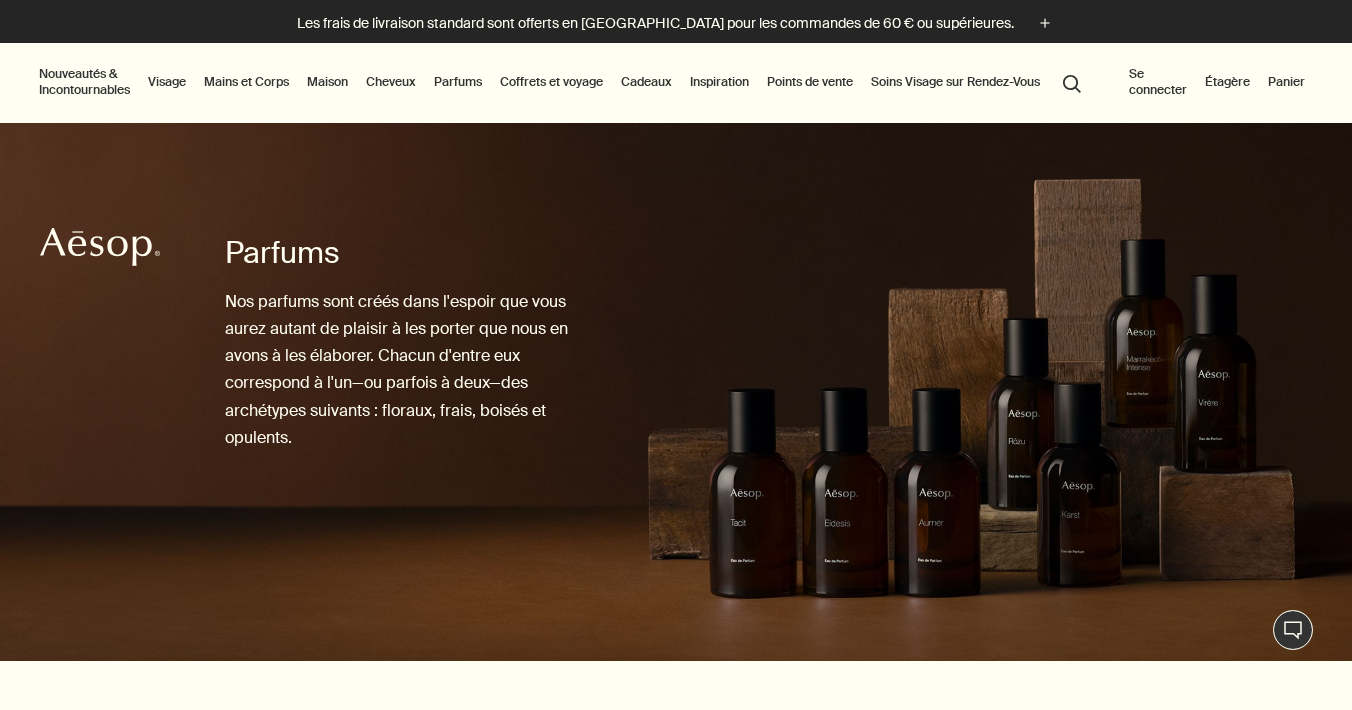 scroll, scrollTop: 0, scrollLeft: 0, axis: both 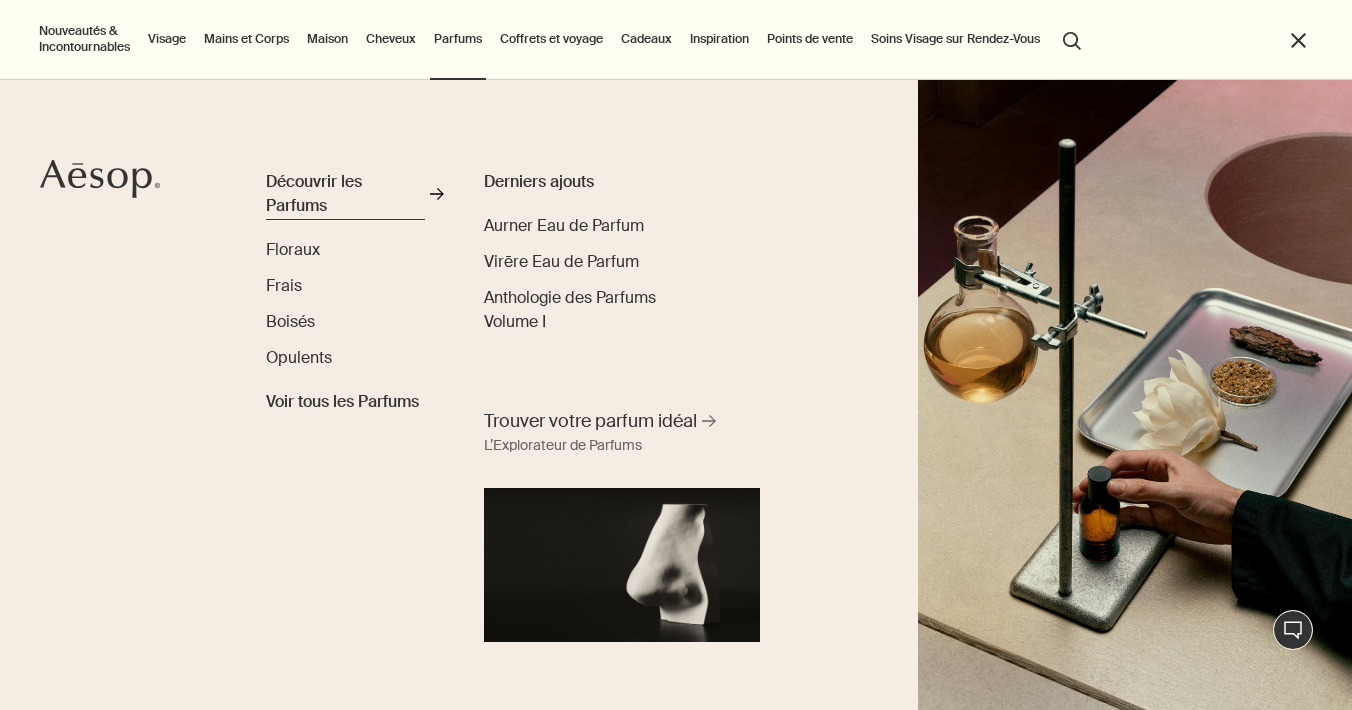 click on "Découvrir les Parfums" at bounding box center (345, 194) 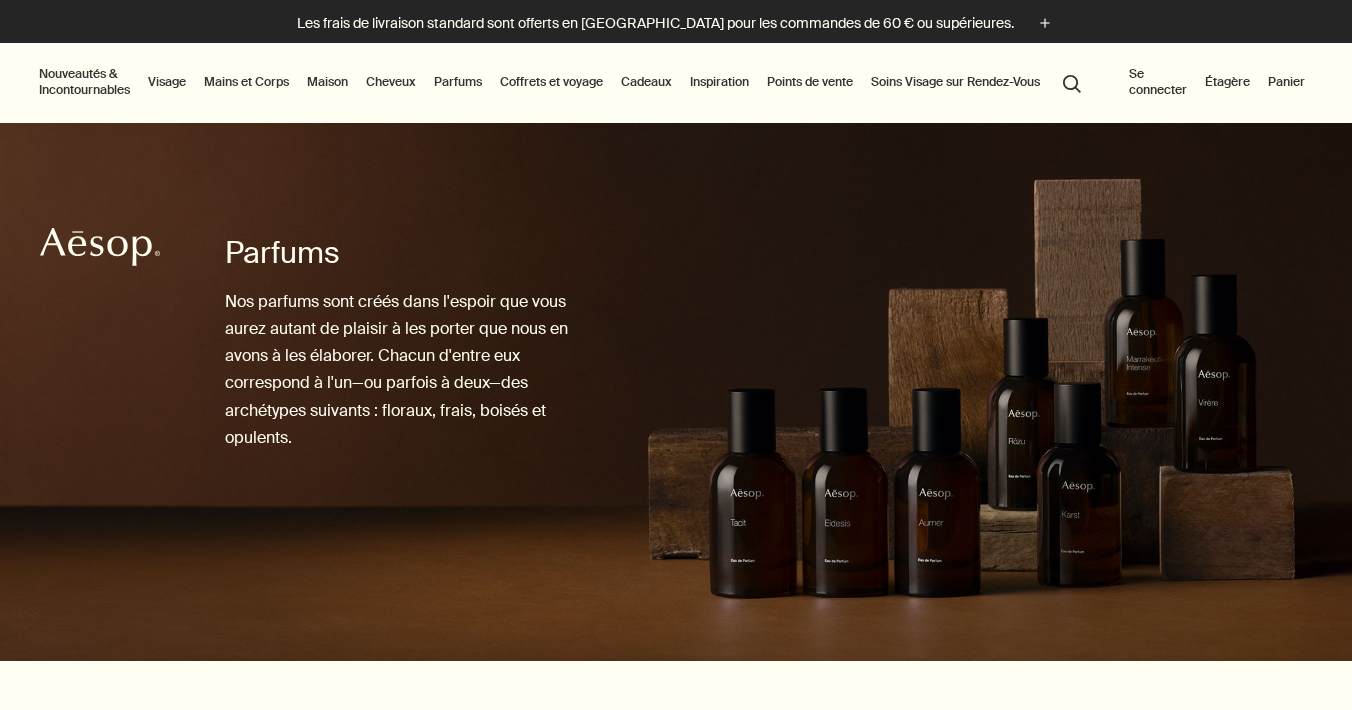 scroll, scrollTop: 0, scrollLeft: 0, axis: both 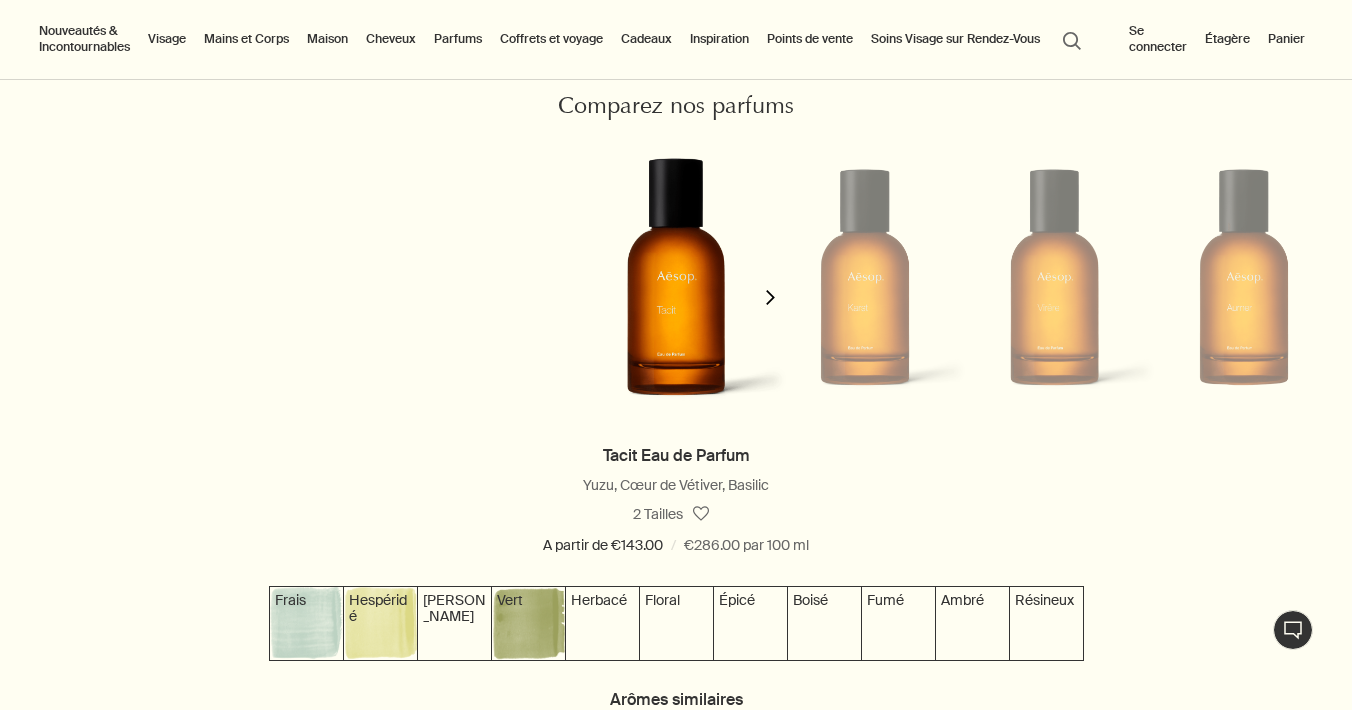 click on "chevron" 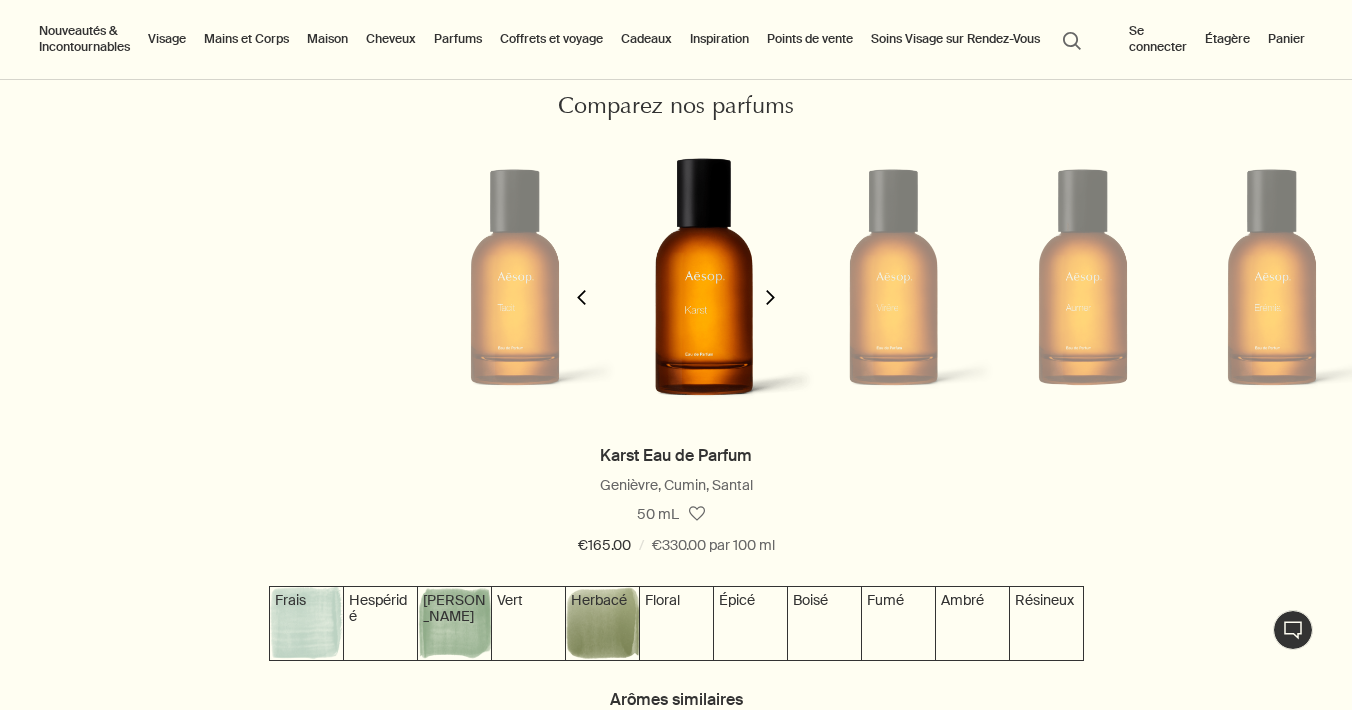 scroll, scrollTop: 0, scrollLeft: 189, axis: horizontal 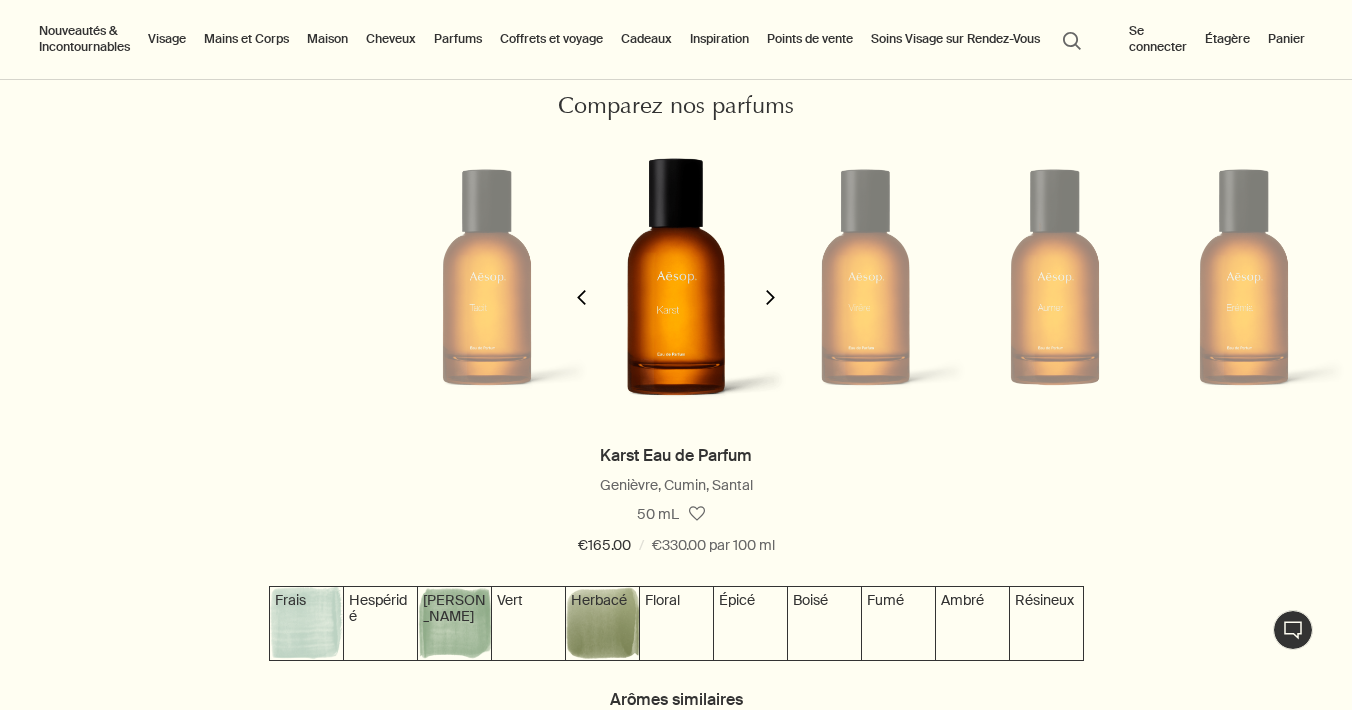 click 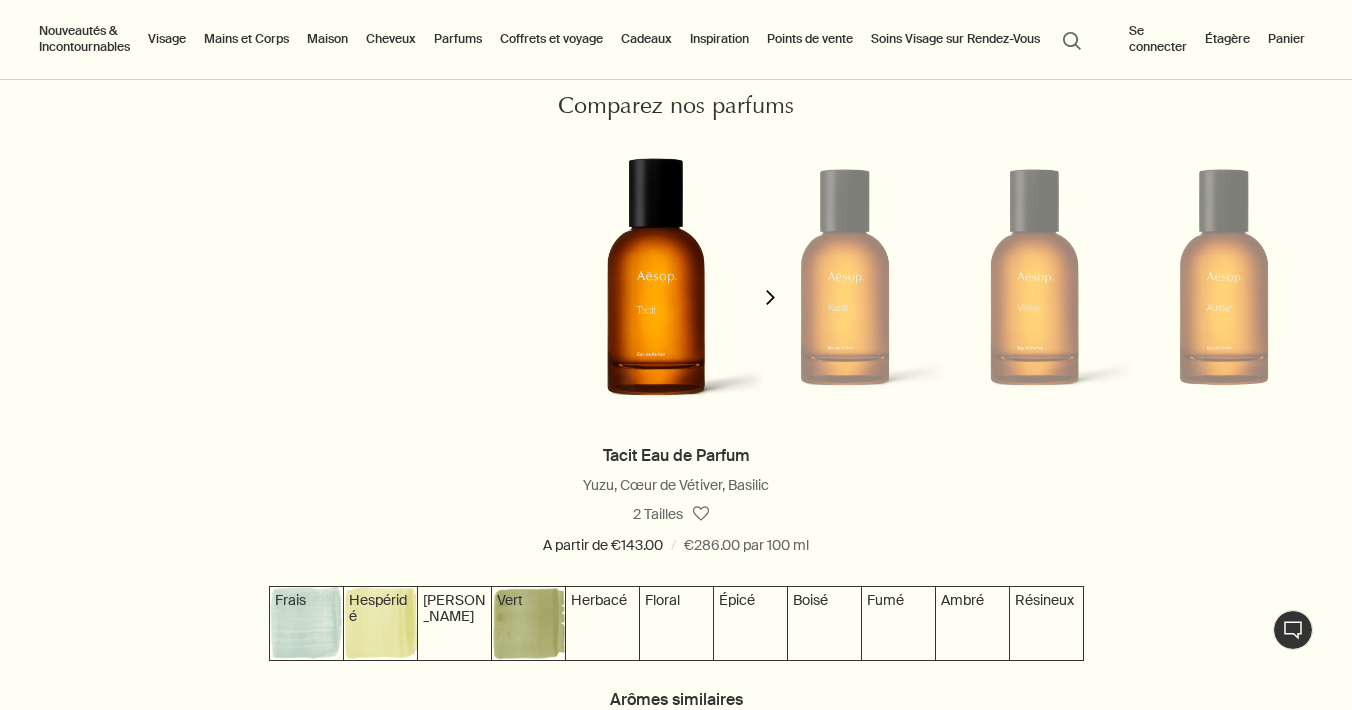 scroll, scrollTop: 0, scrollLeft: 0, axis: both 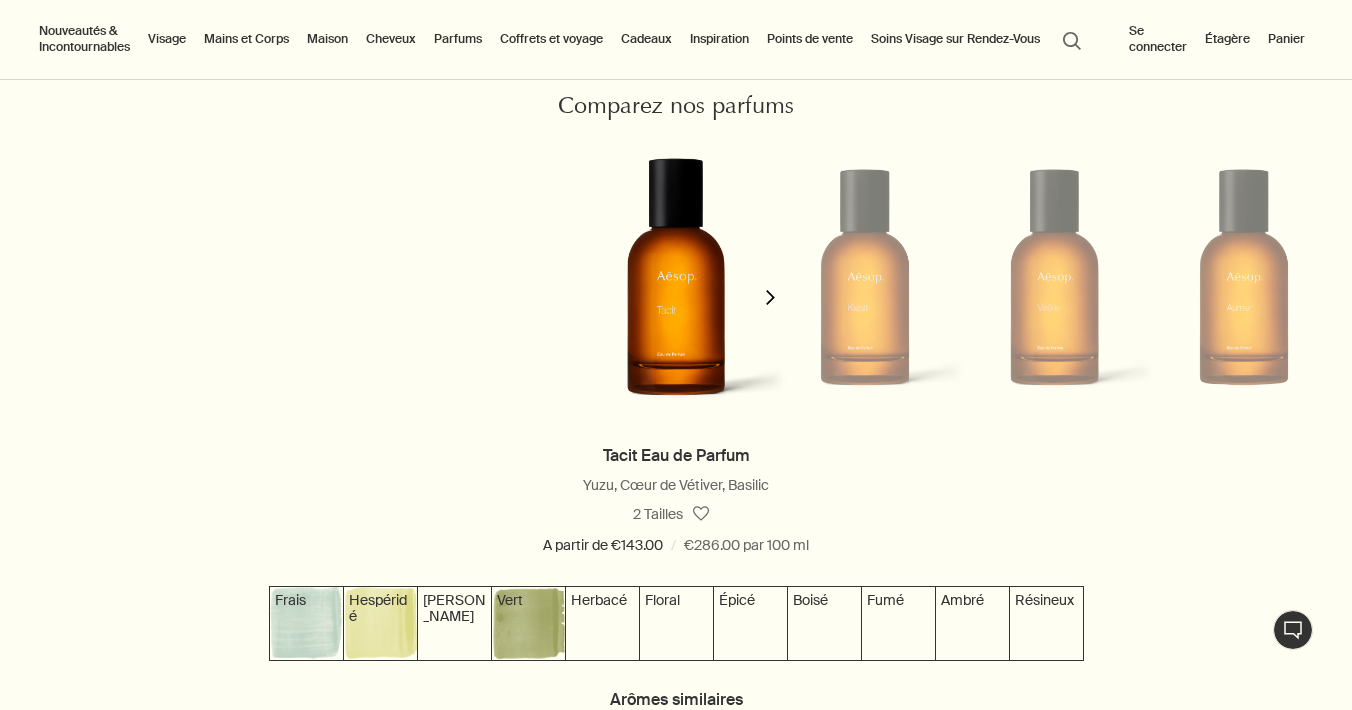 click 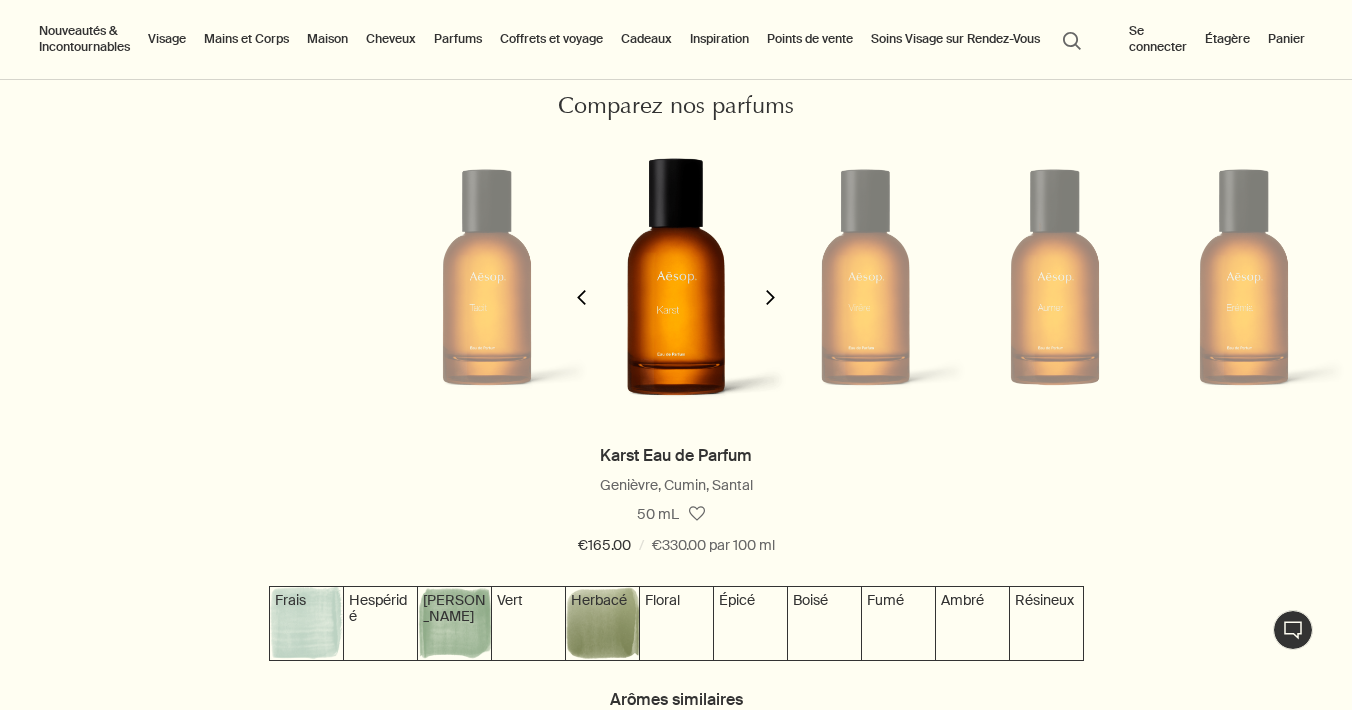 click 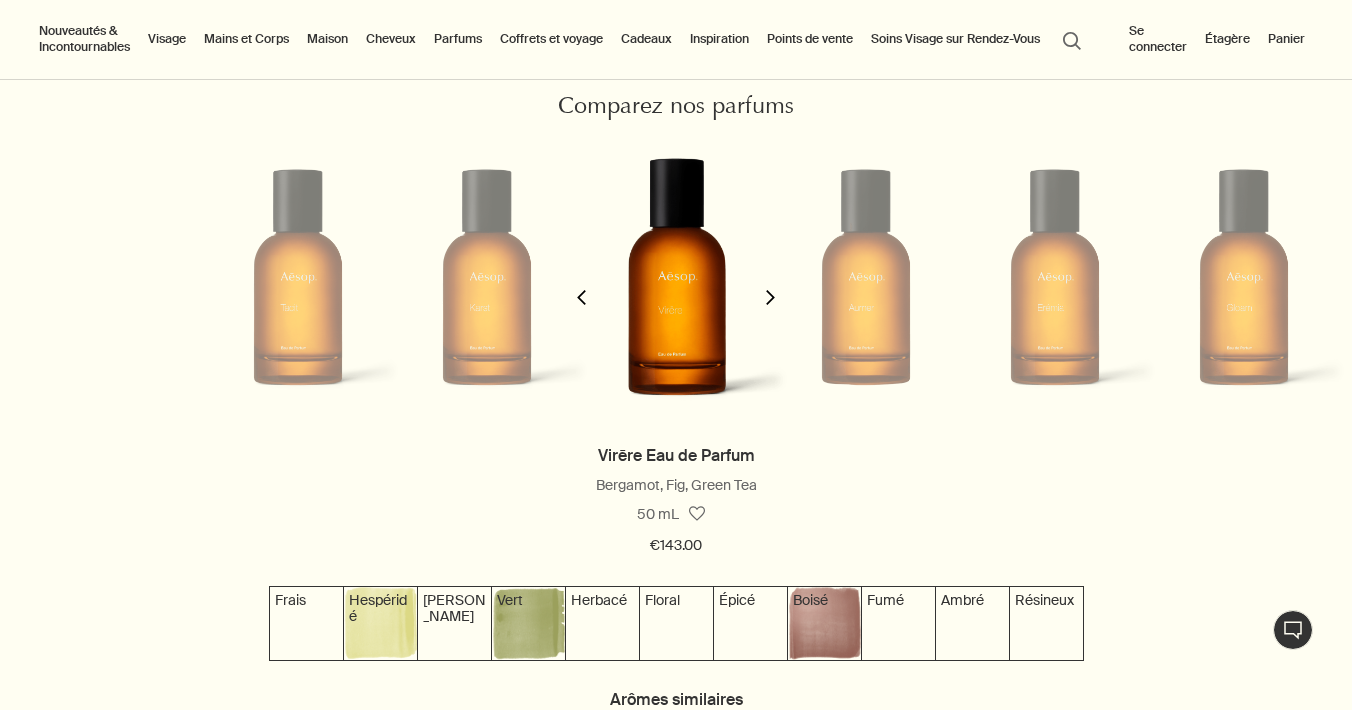 scroll, scrollTop: 0, scrollLeft: 379, axis: horizontal 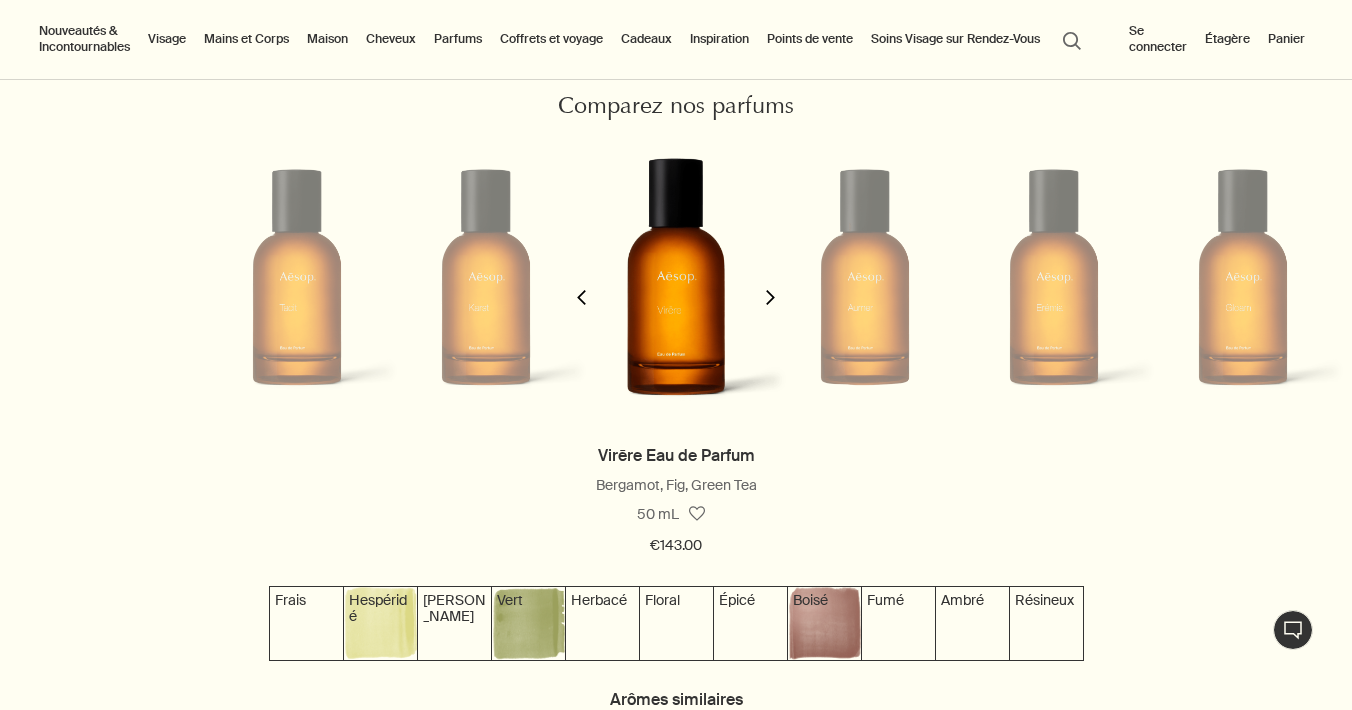click 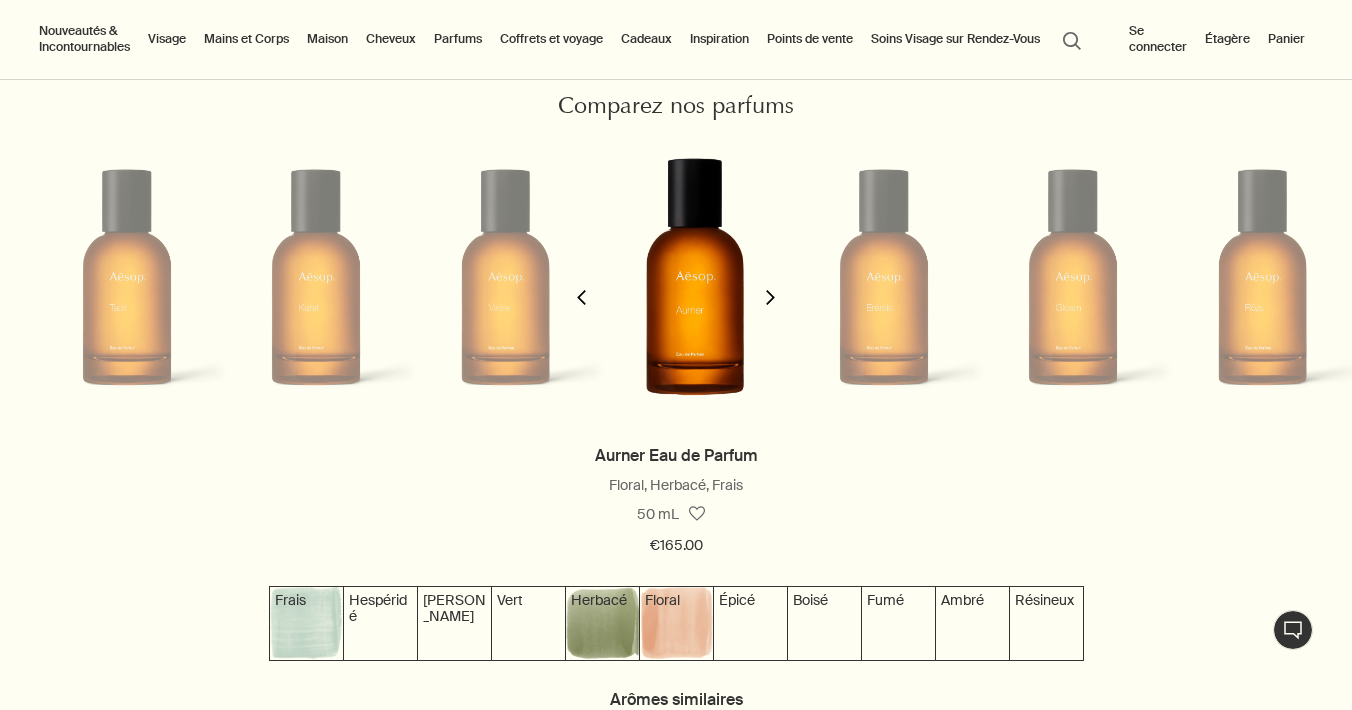 scroll, scrollTop: 0, scrollLeft: 568, axis: horizontal 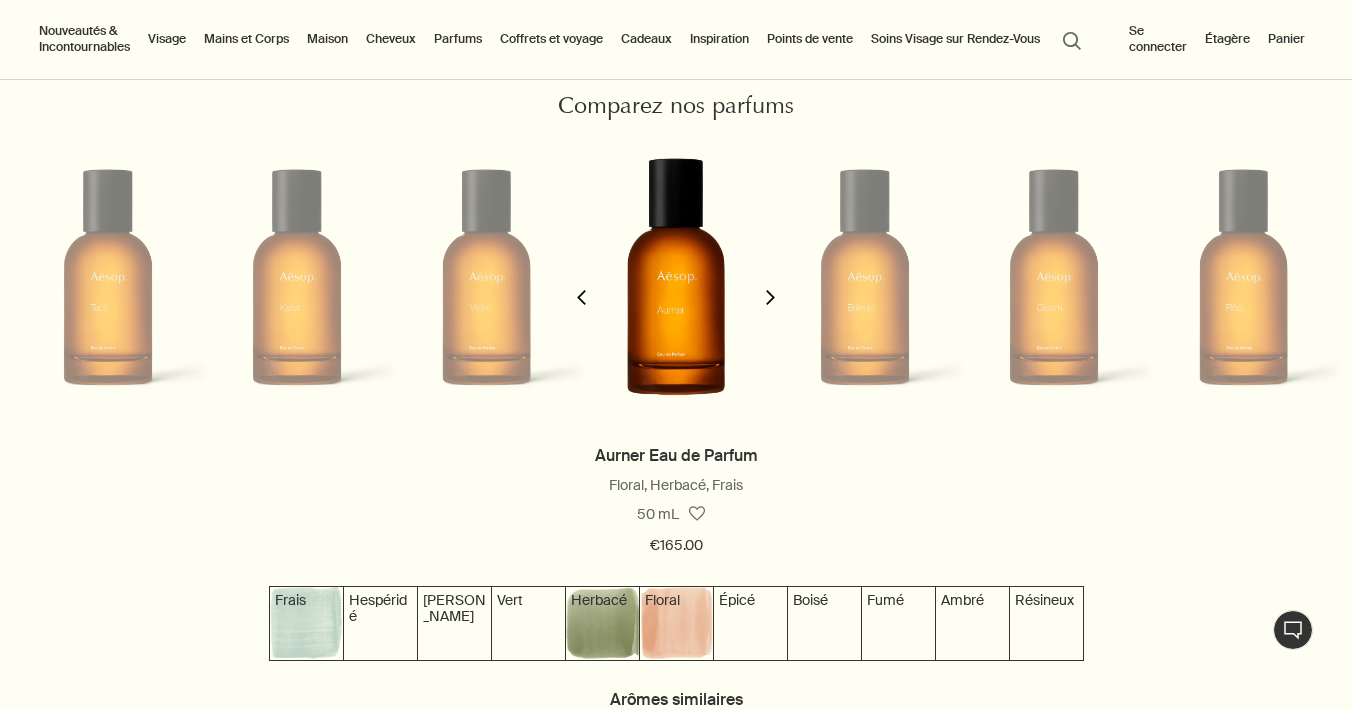 click on "chevron" 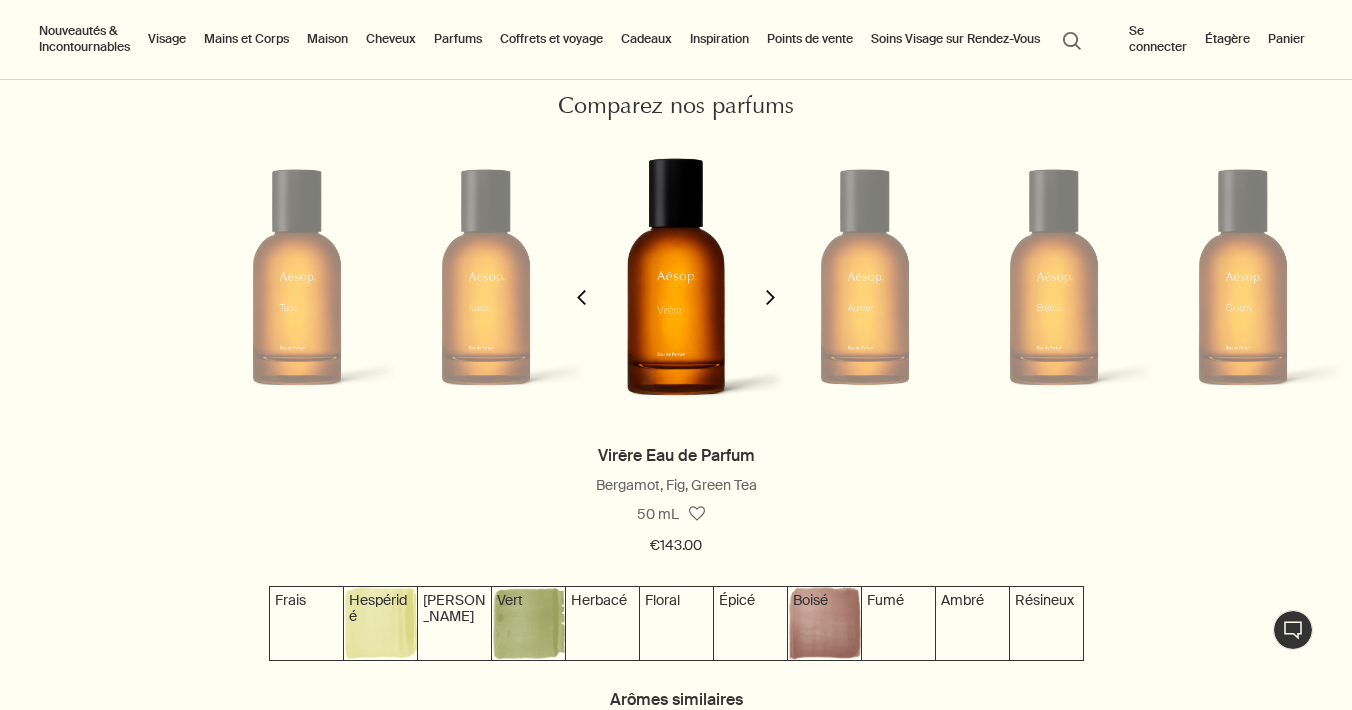 click on "chevron" 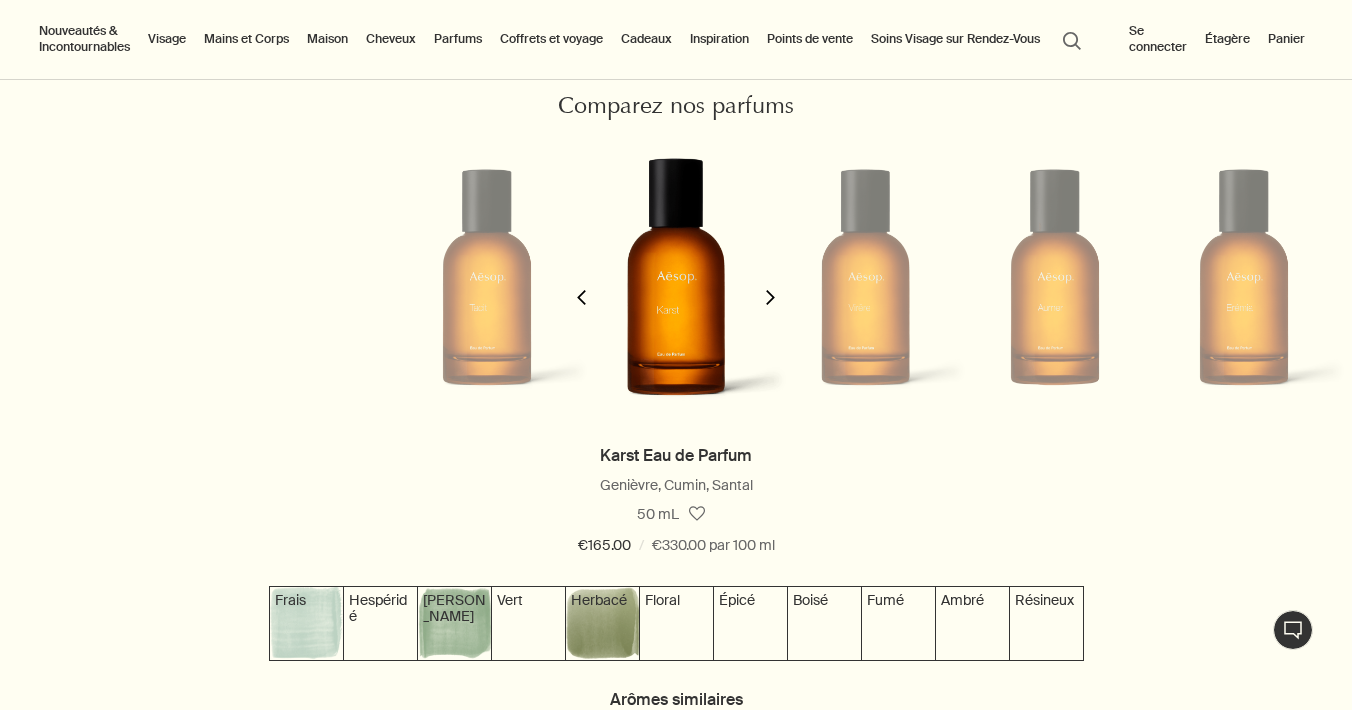click on "chevron" 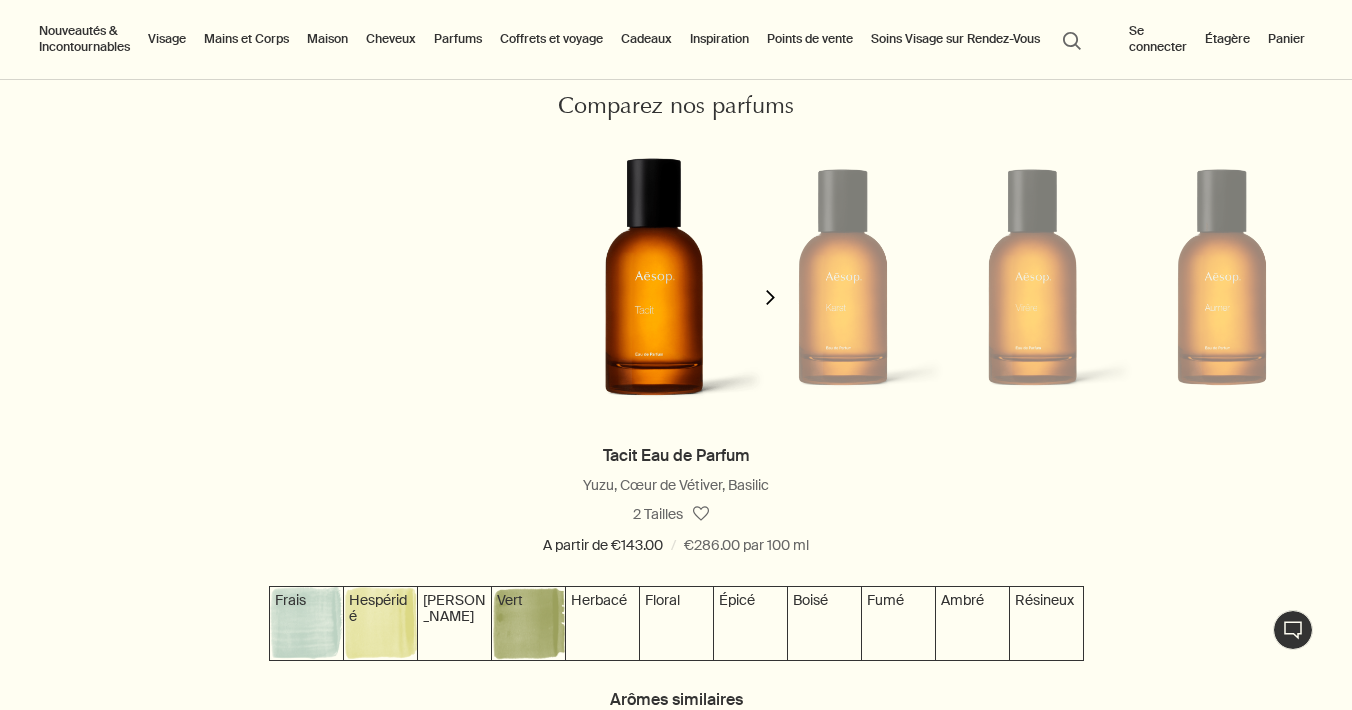 scroll, scrollTop: 0, scrollLeft: 0, axis: both 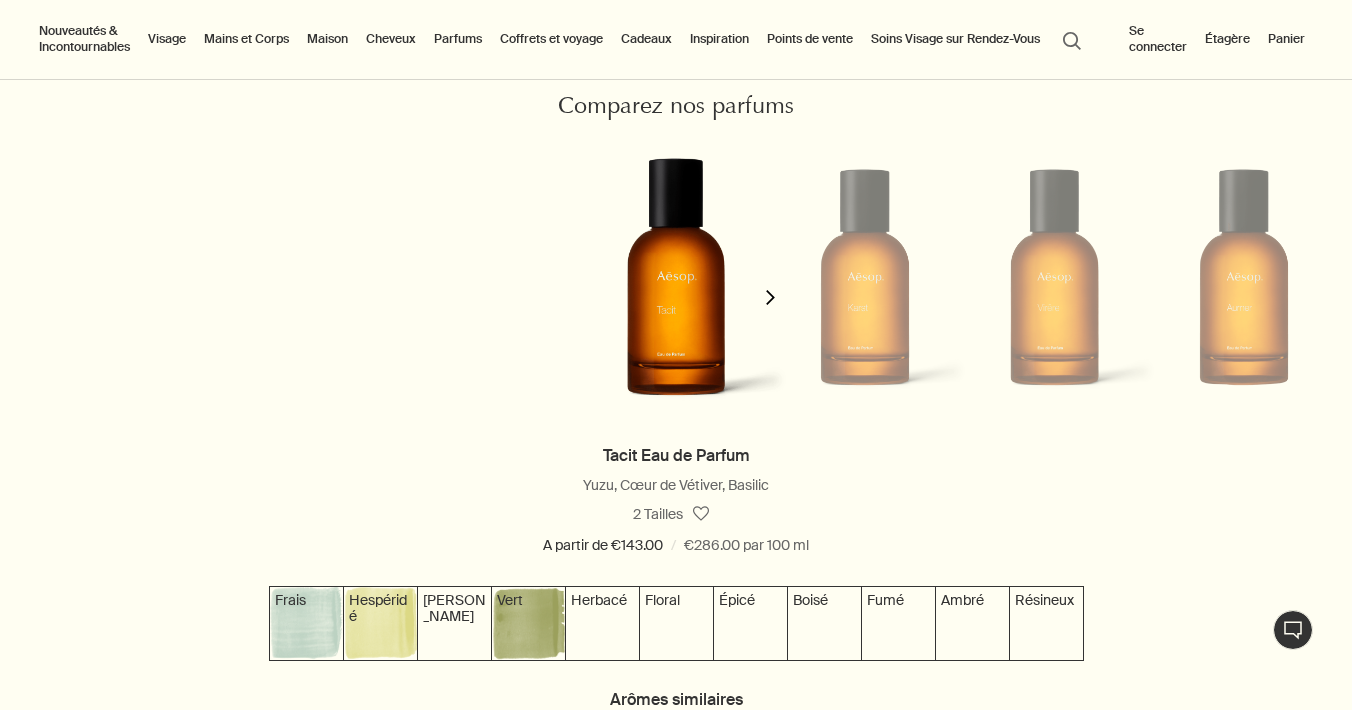 click 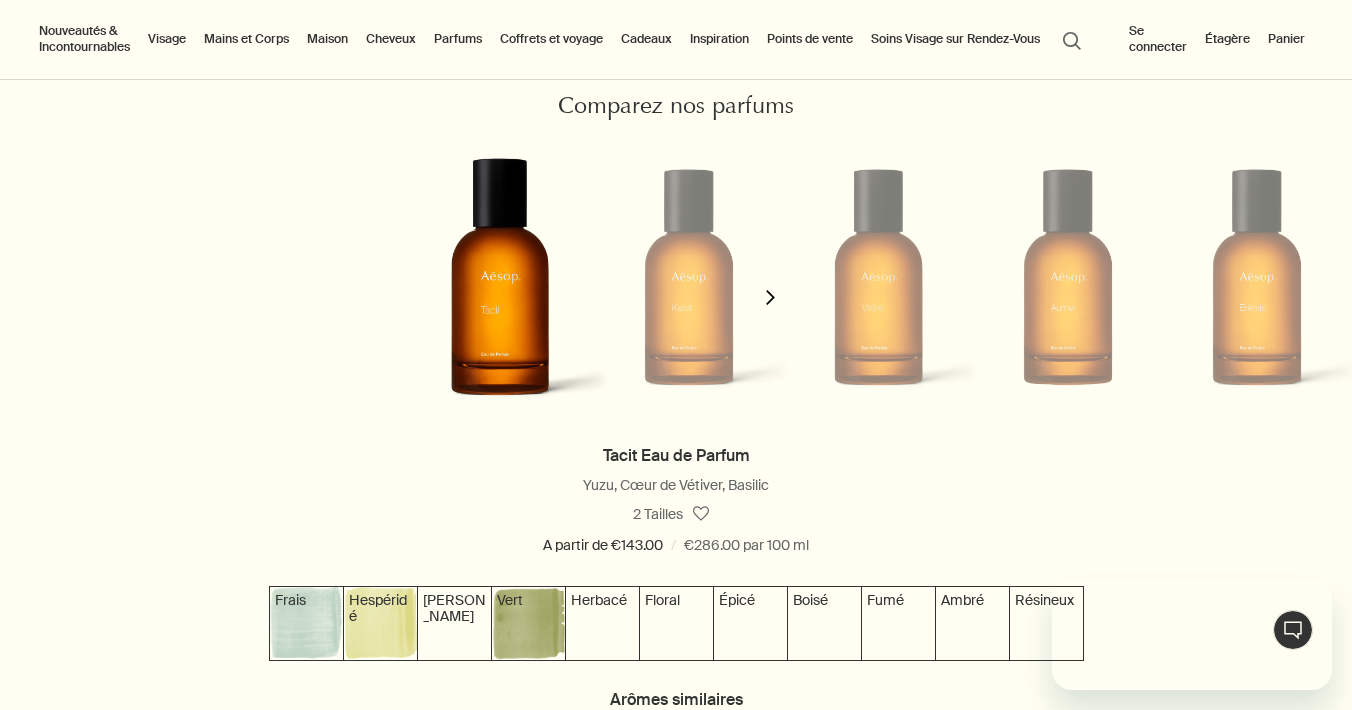 scroll, scrollTop: 0, scrollLeft: 0, axis: both 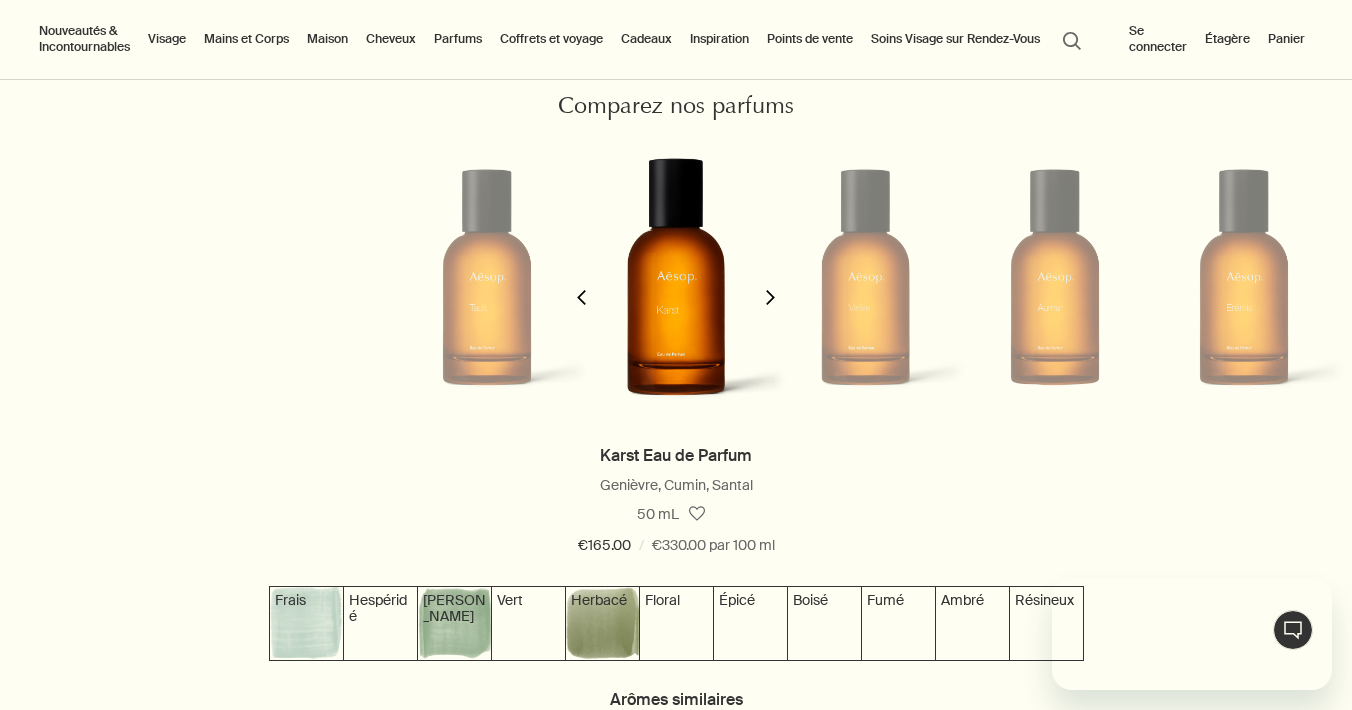 click 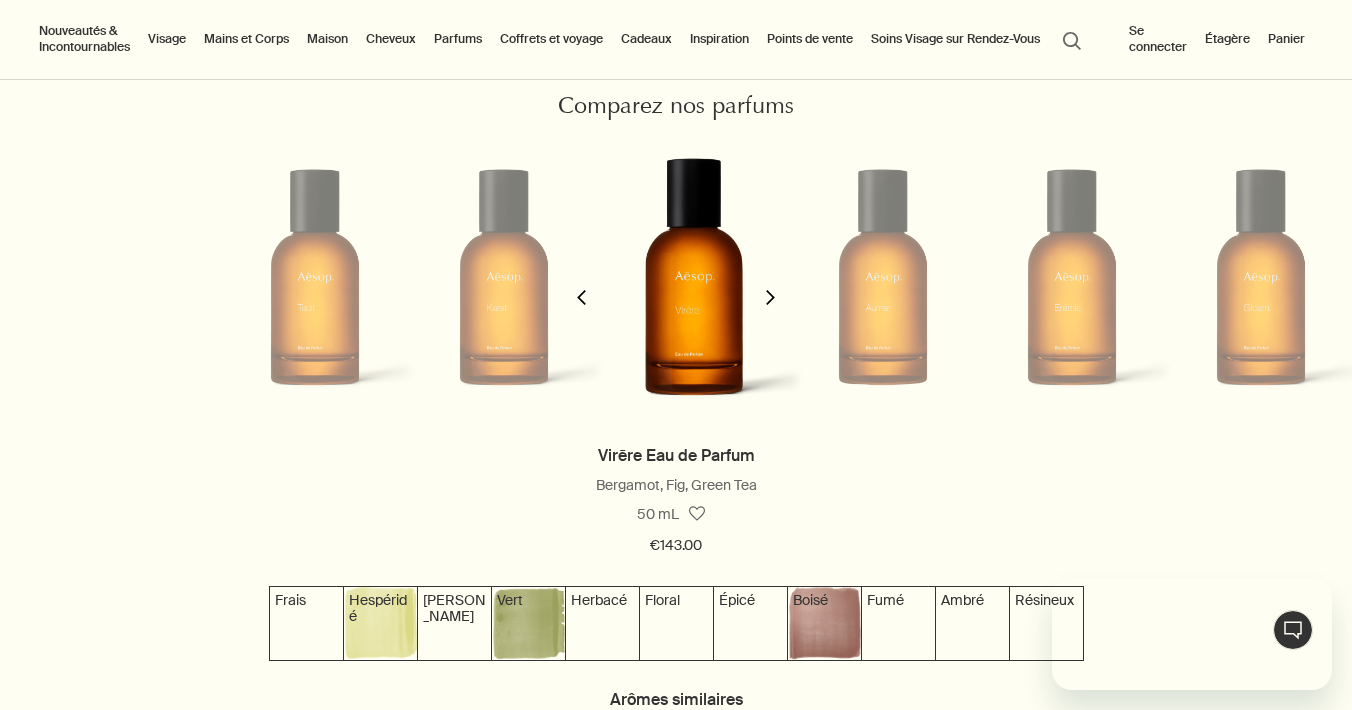 scroll, scrollTop: 0, scrollLeft: 378, axis: horizontal 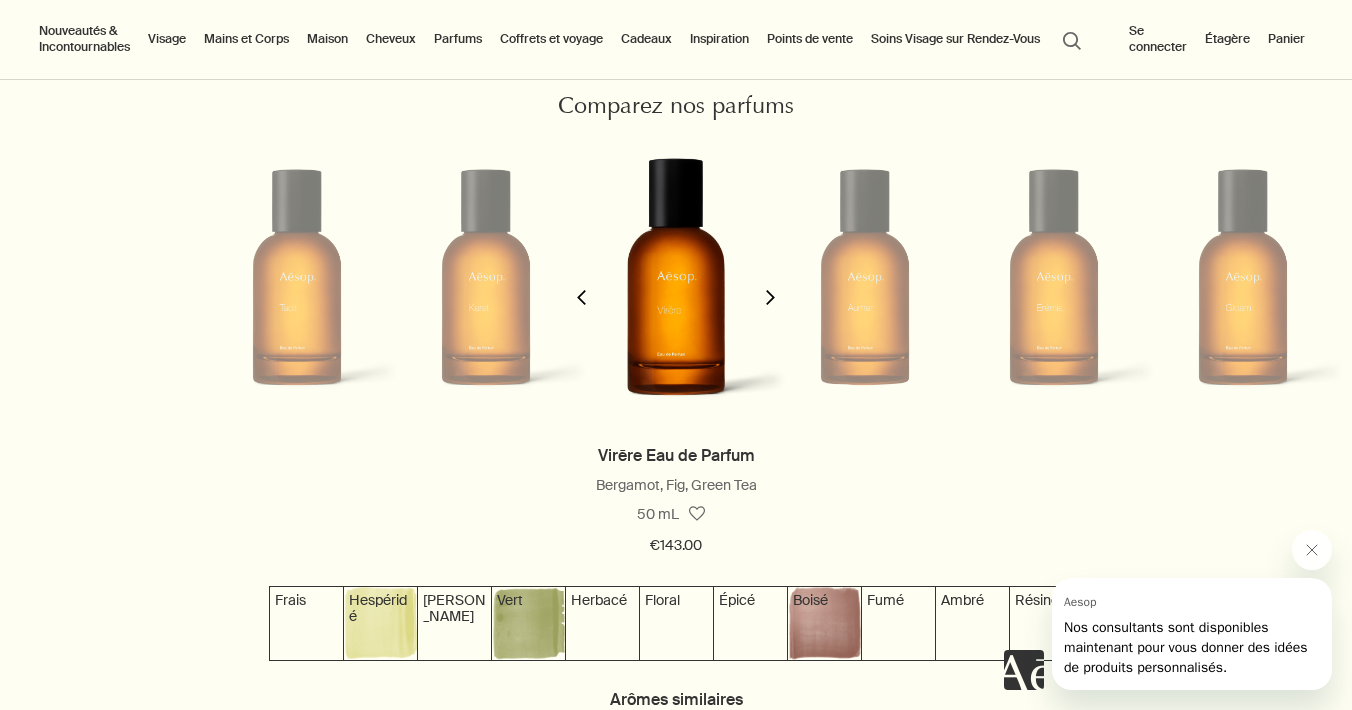 click on "chevron" 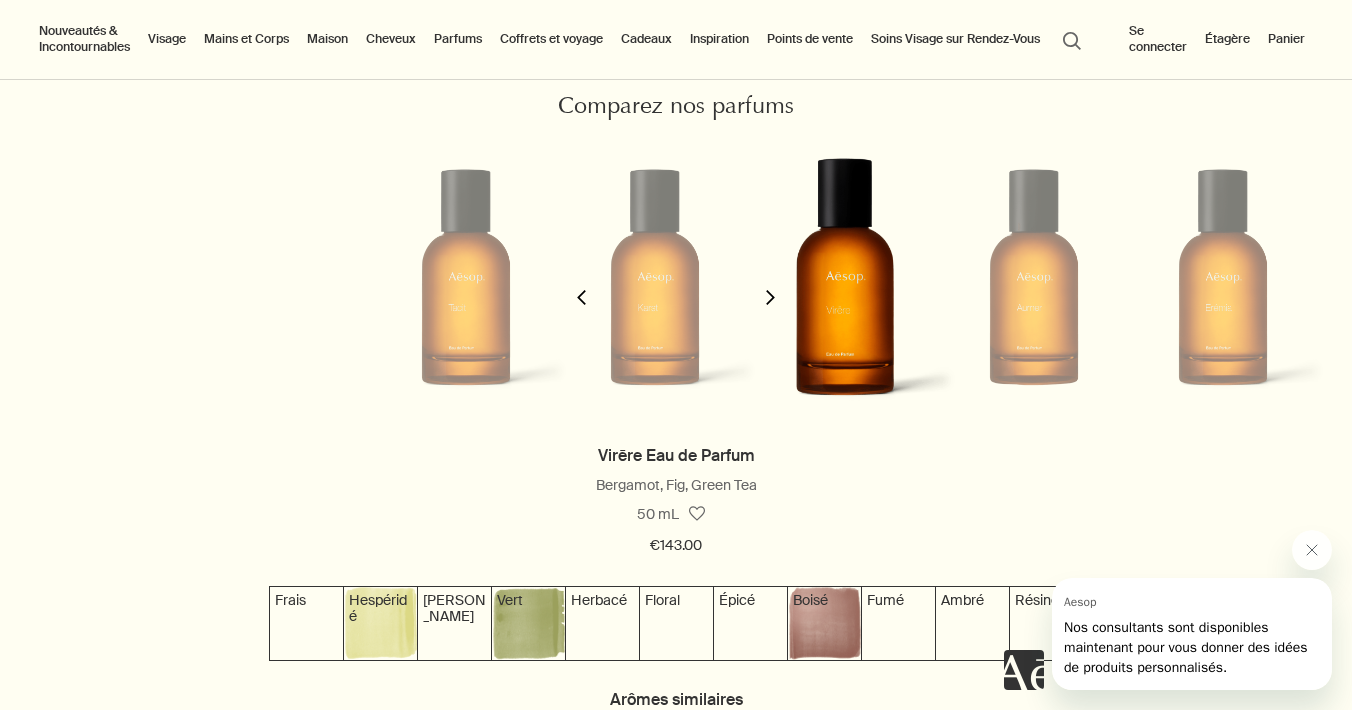 click on "chevron" 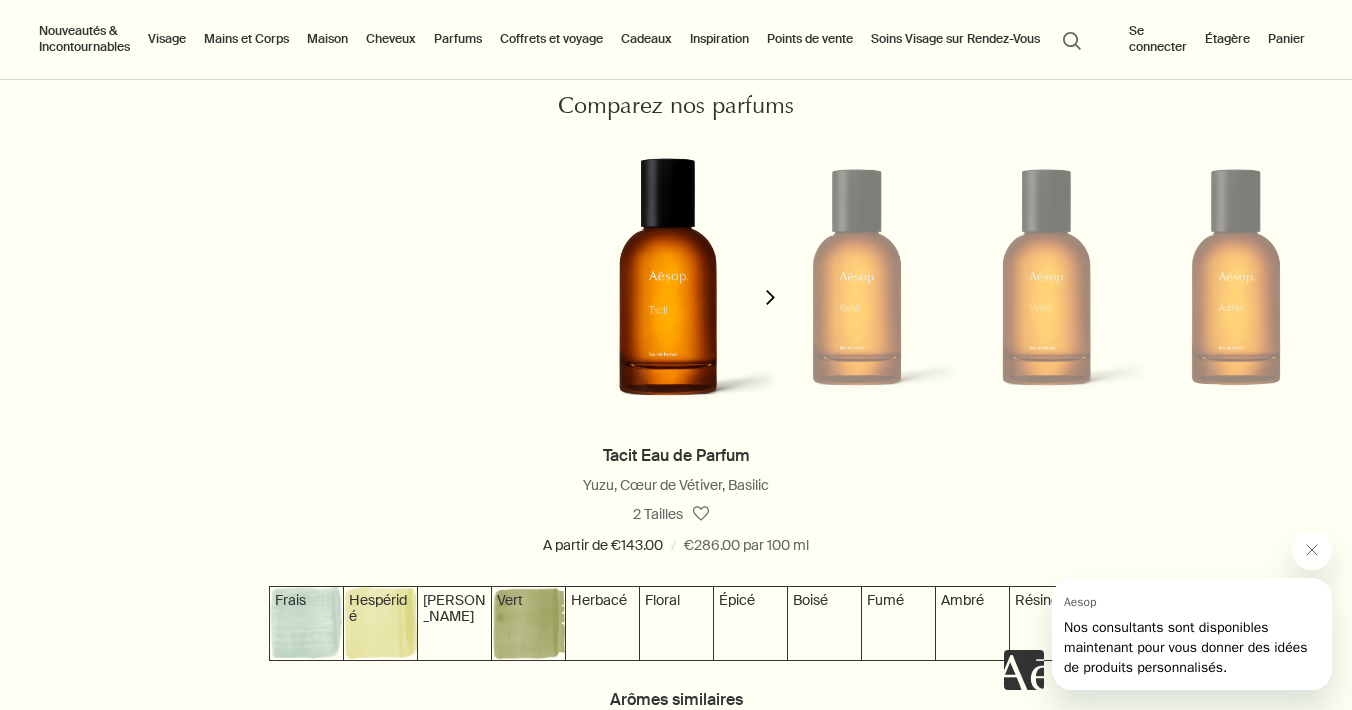 scroll, scrollTop: 0, scrollLeft: 0, axis: both 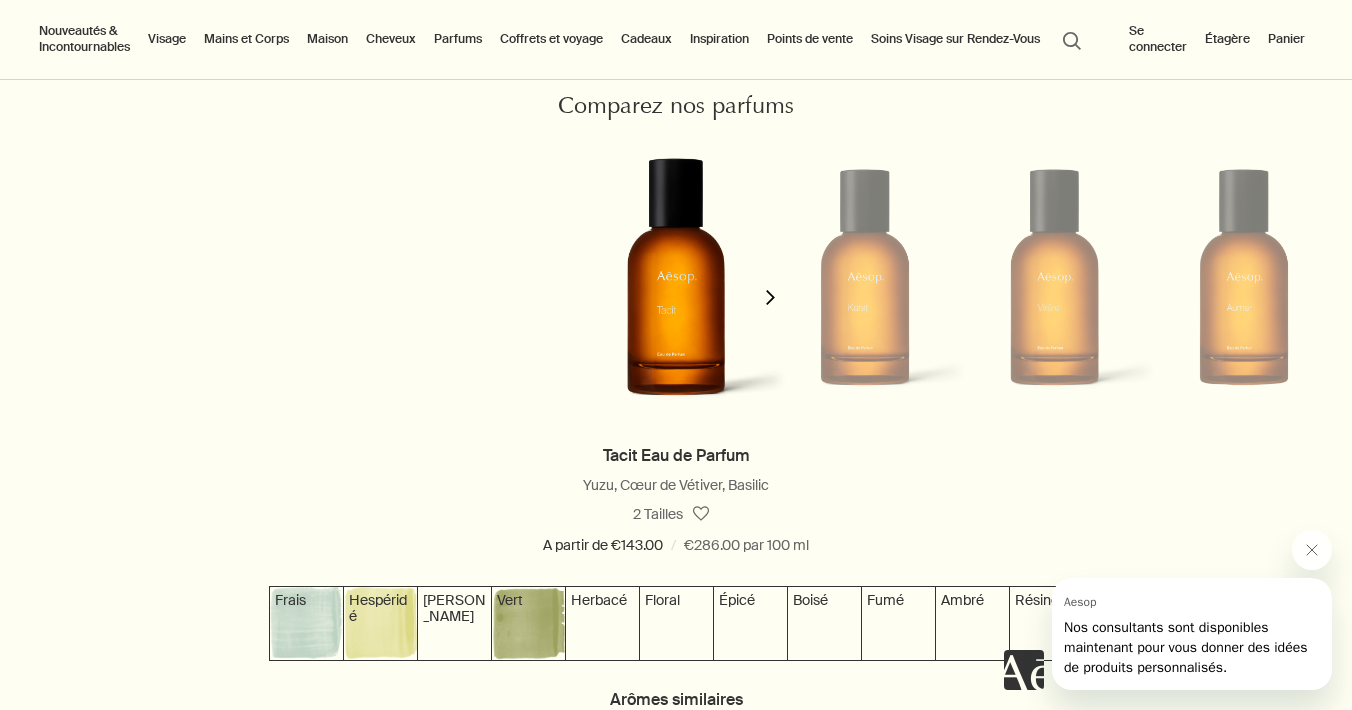 click on "chevron" 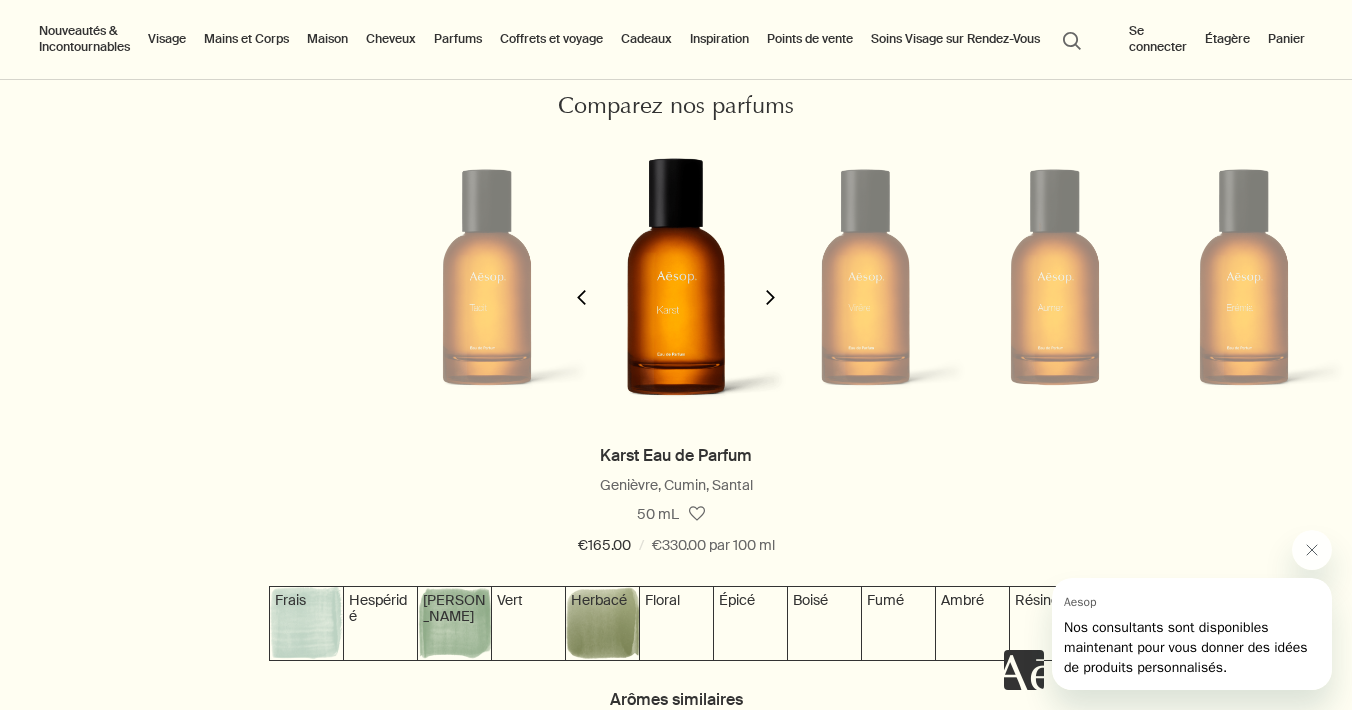 click on "chevron" 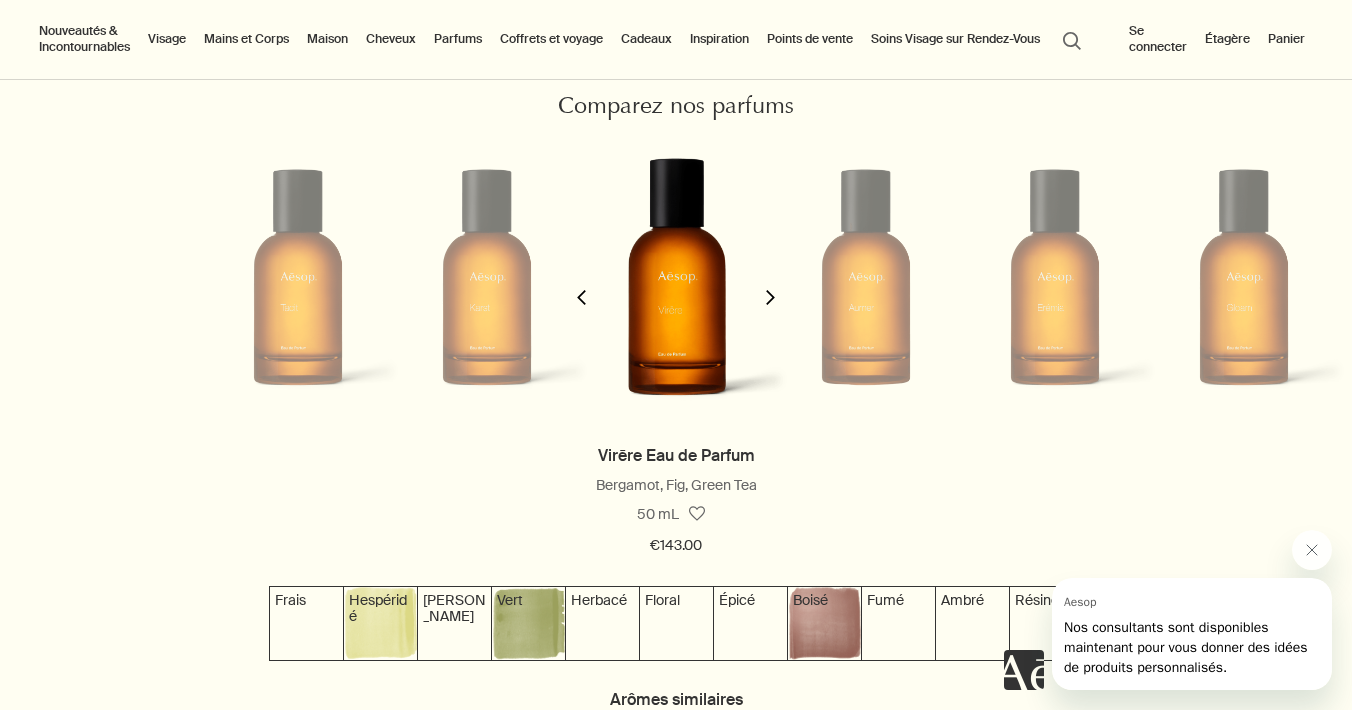 click on "chevron" 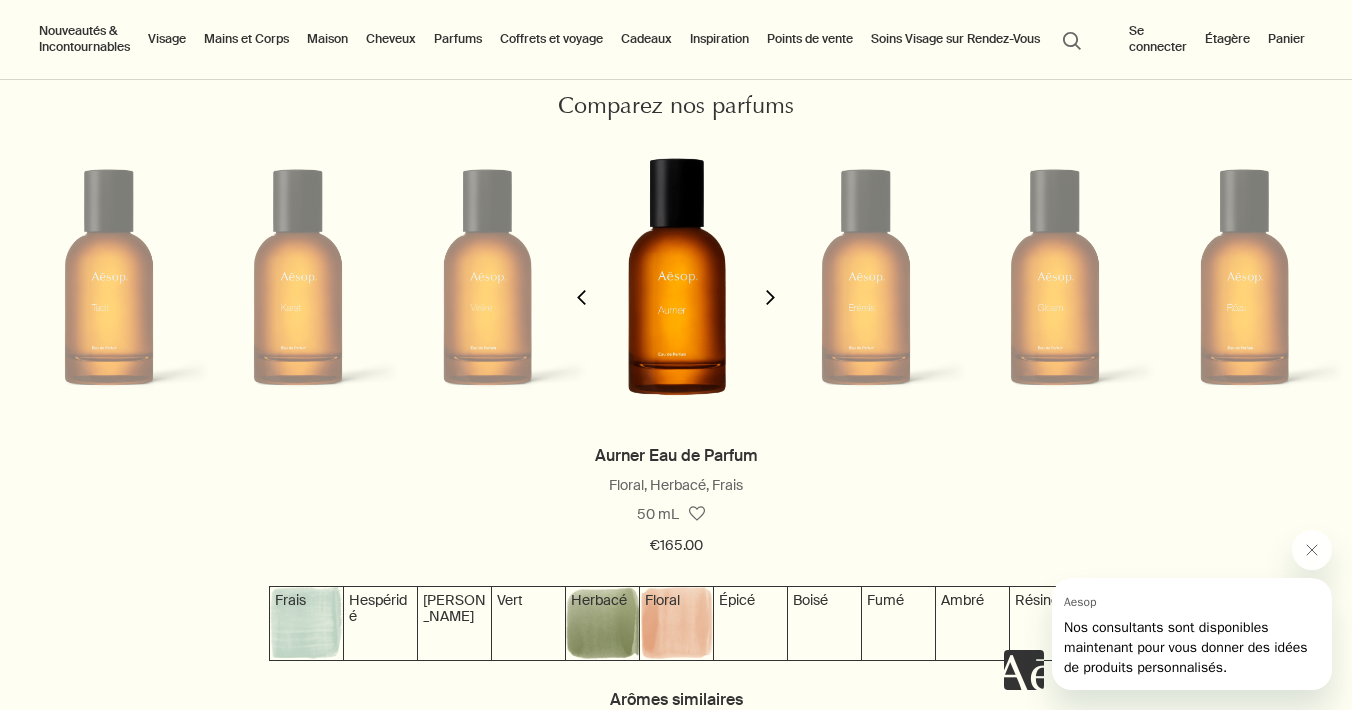 click on "chevron" 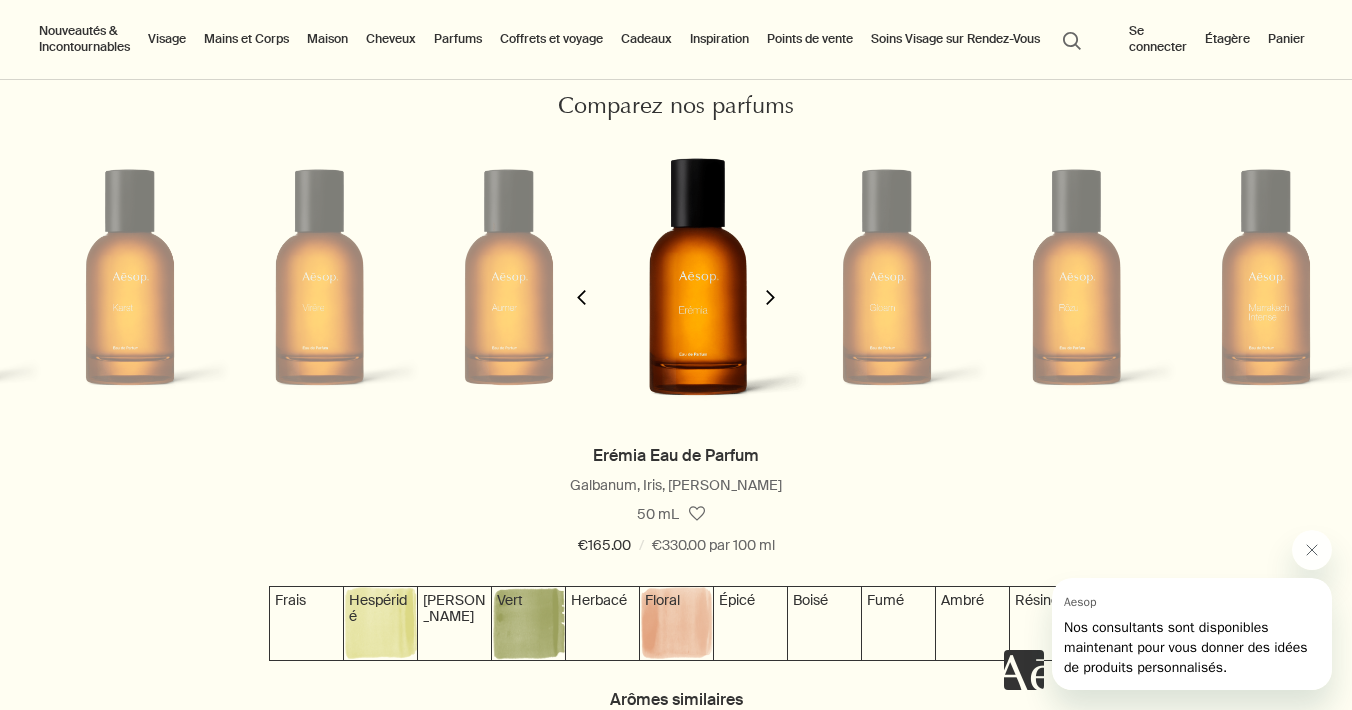 scroll, scrollTop: 0, scrollLeft: 757, axis: horizontal 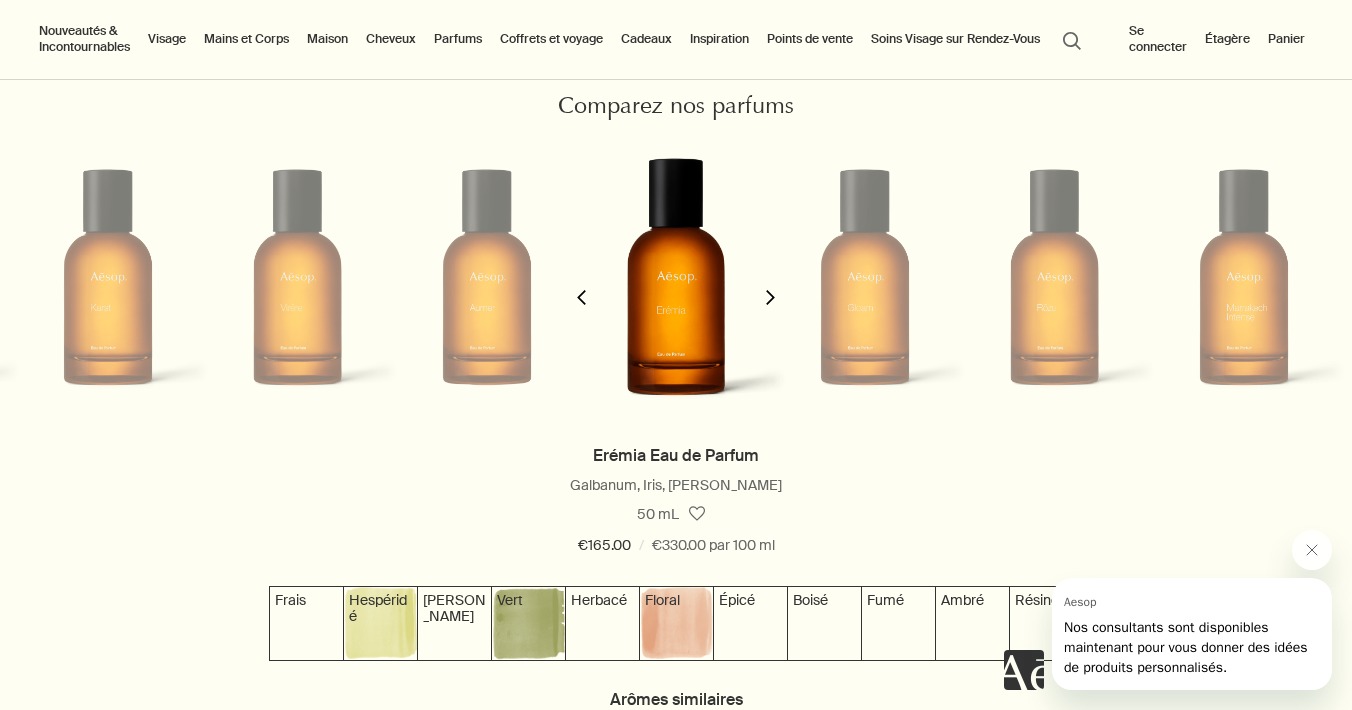 click on "chevron" 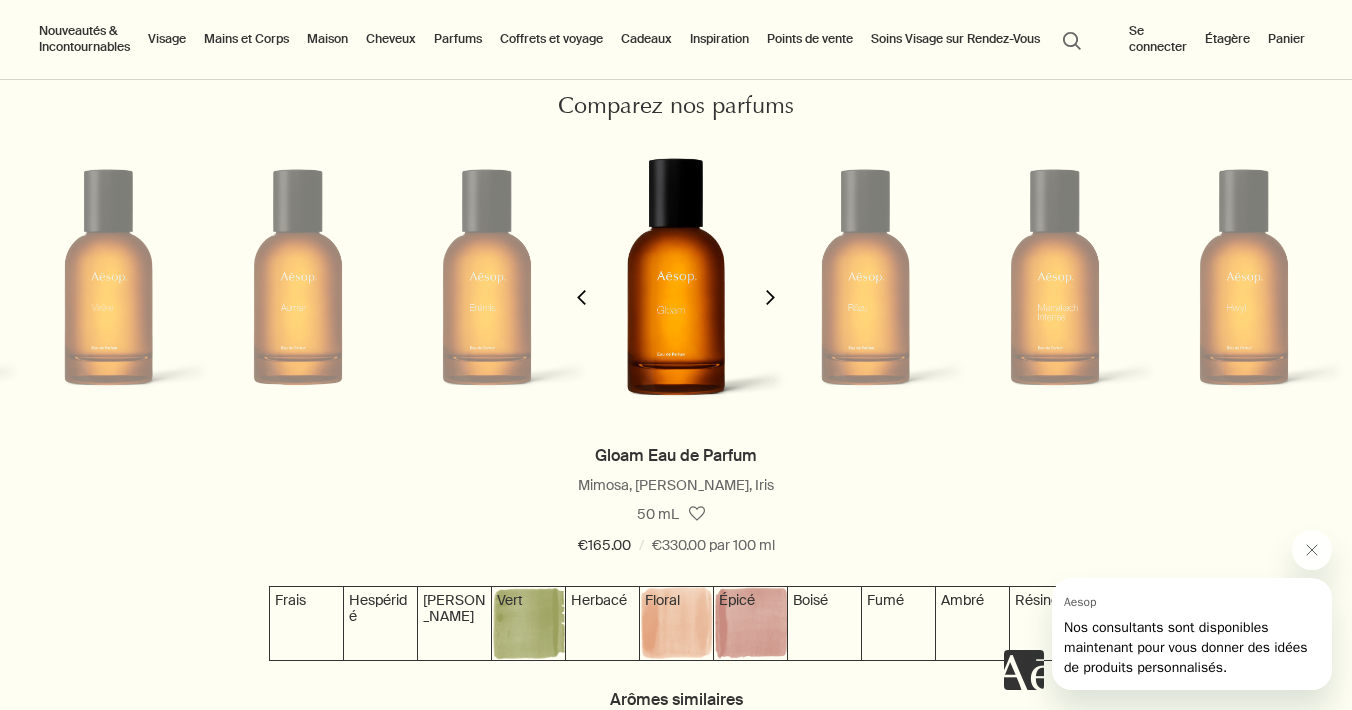 scroll, scrollTop: 0, scrollLeft: 946, axis: horizontal 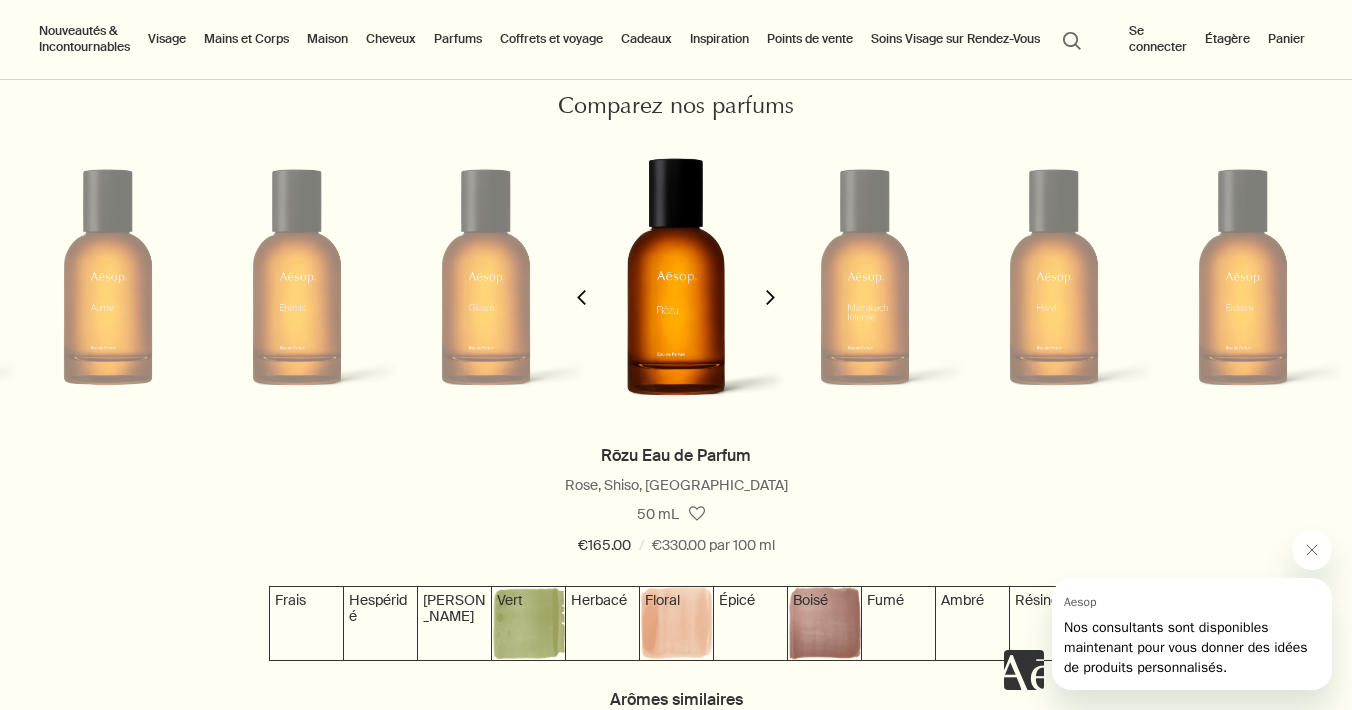 click on "chevron" 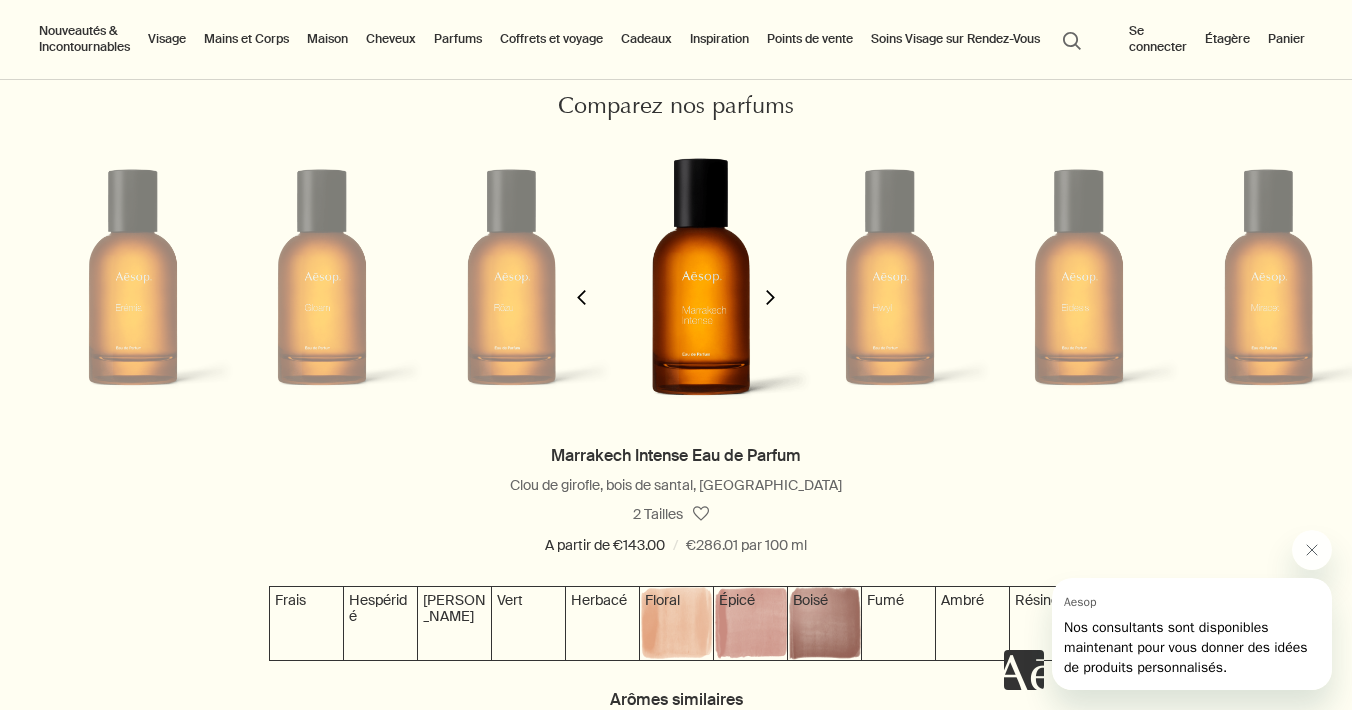scroll 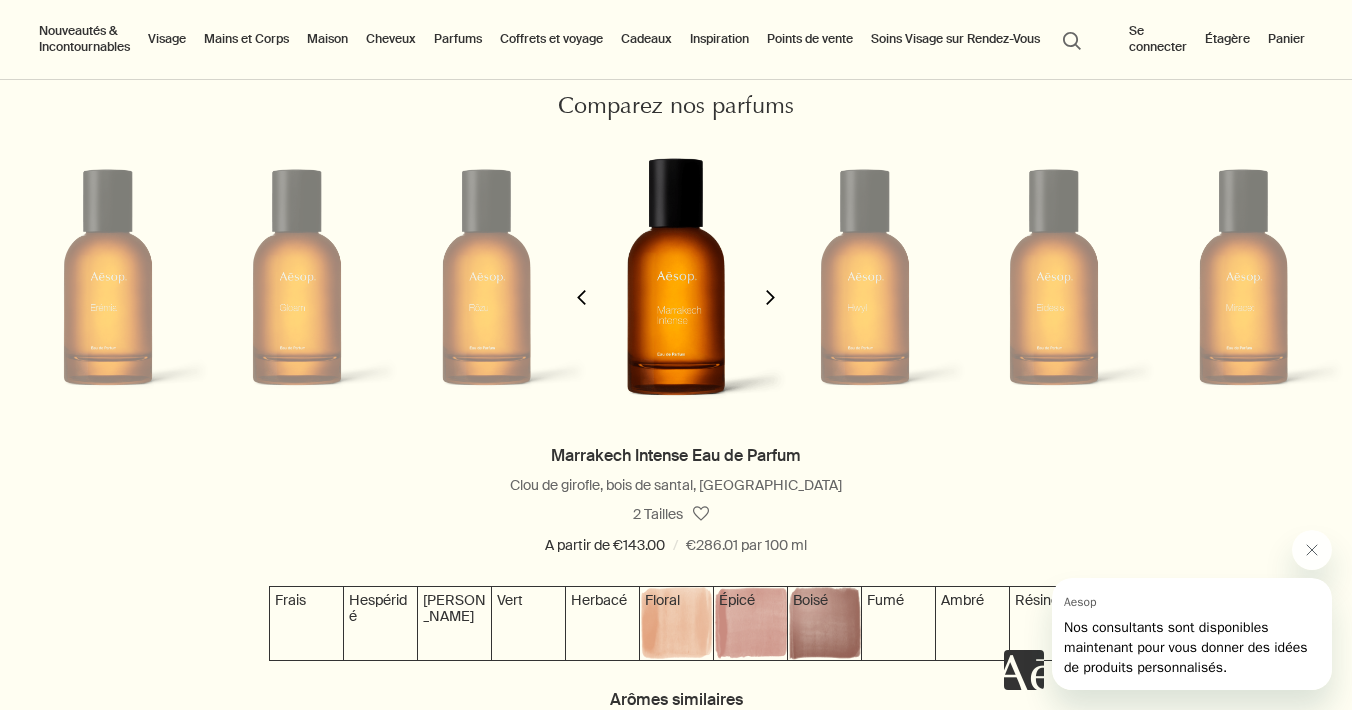click on "chevron" 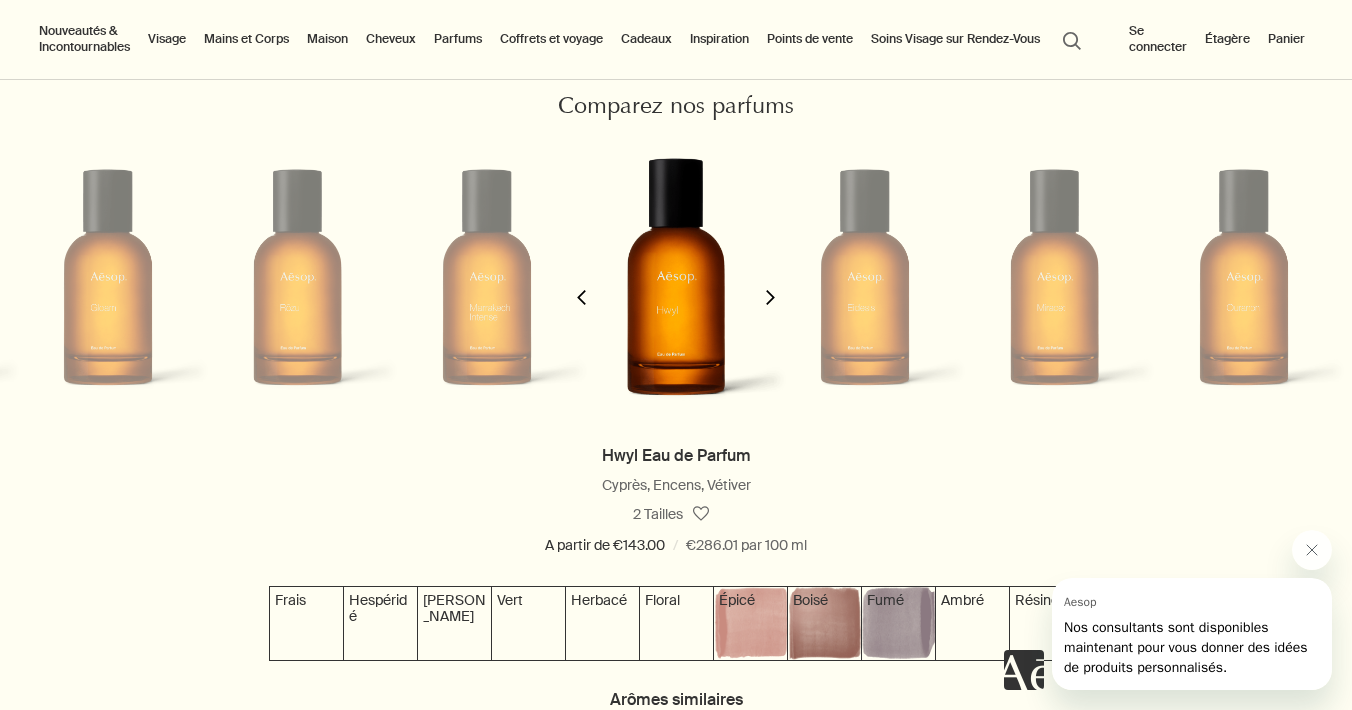 click on "chevron" 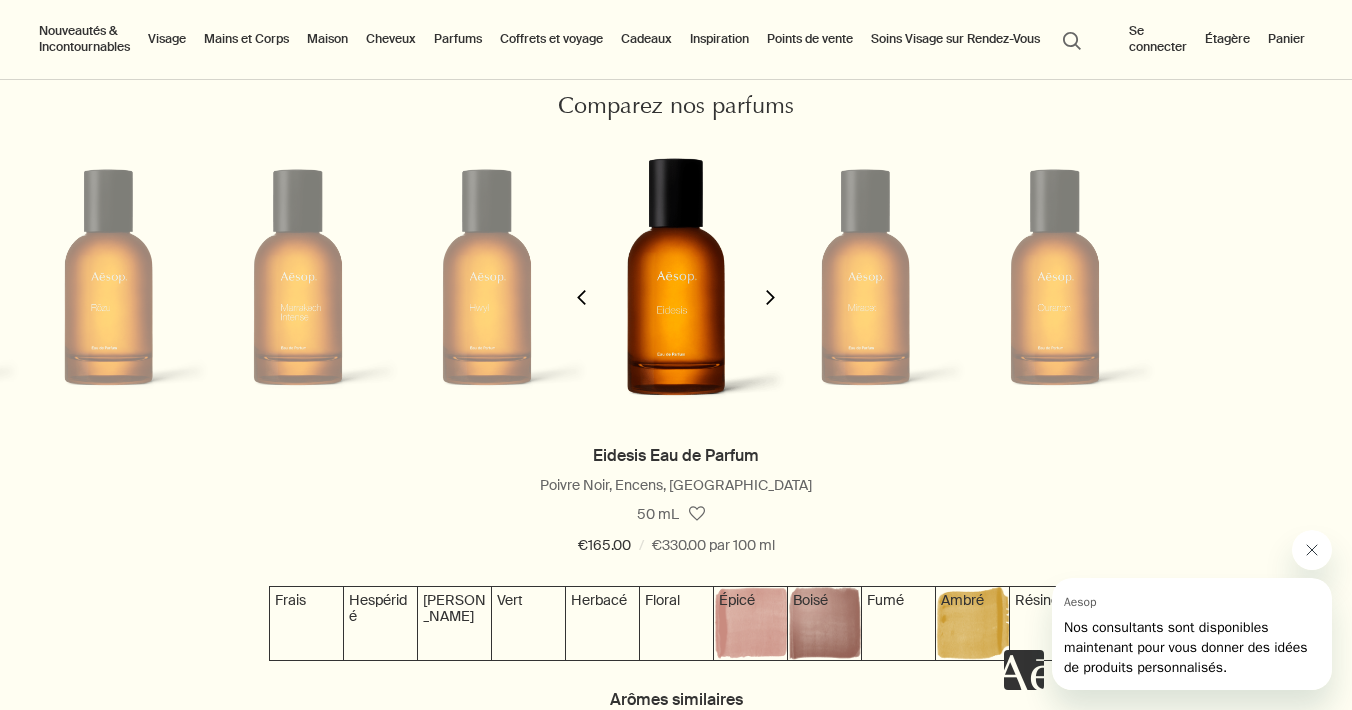 click 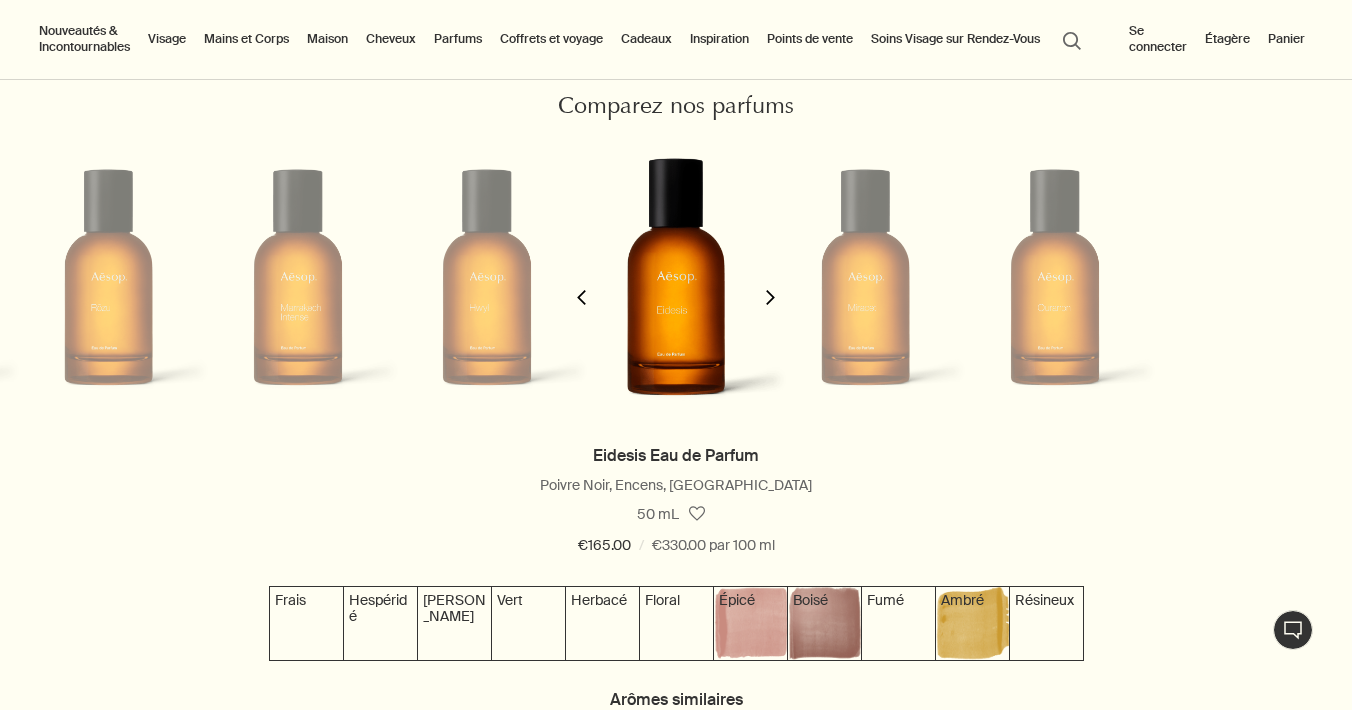 click on "chevron" at bounding box center (771, 285) 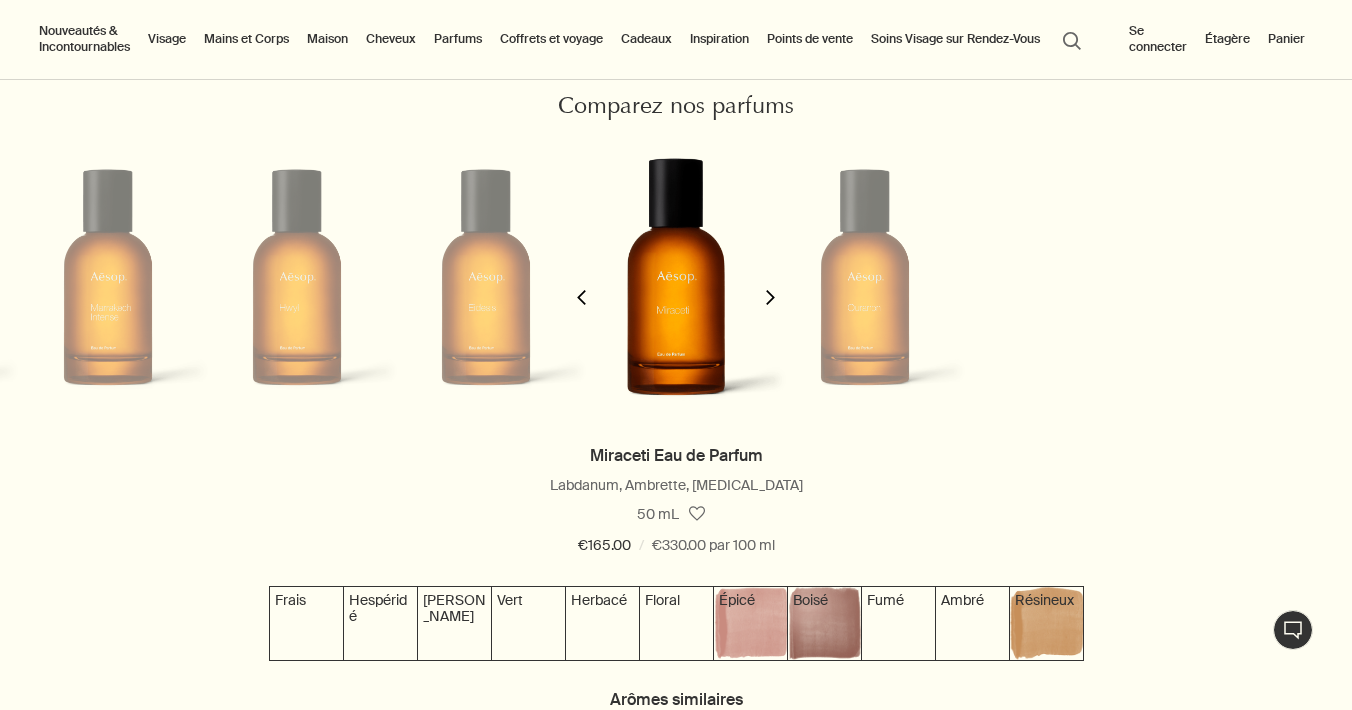 click on "chevron" at bounding box center [771, 285] 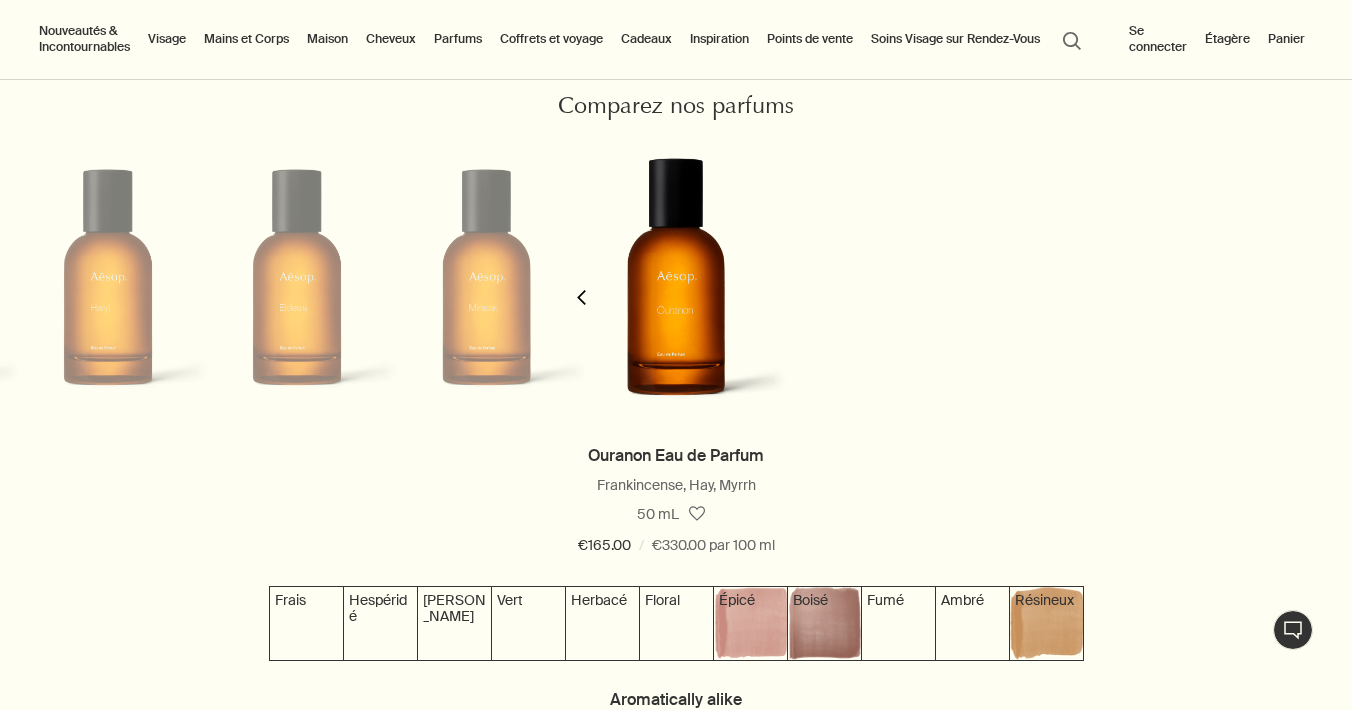 click on "chevron" 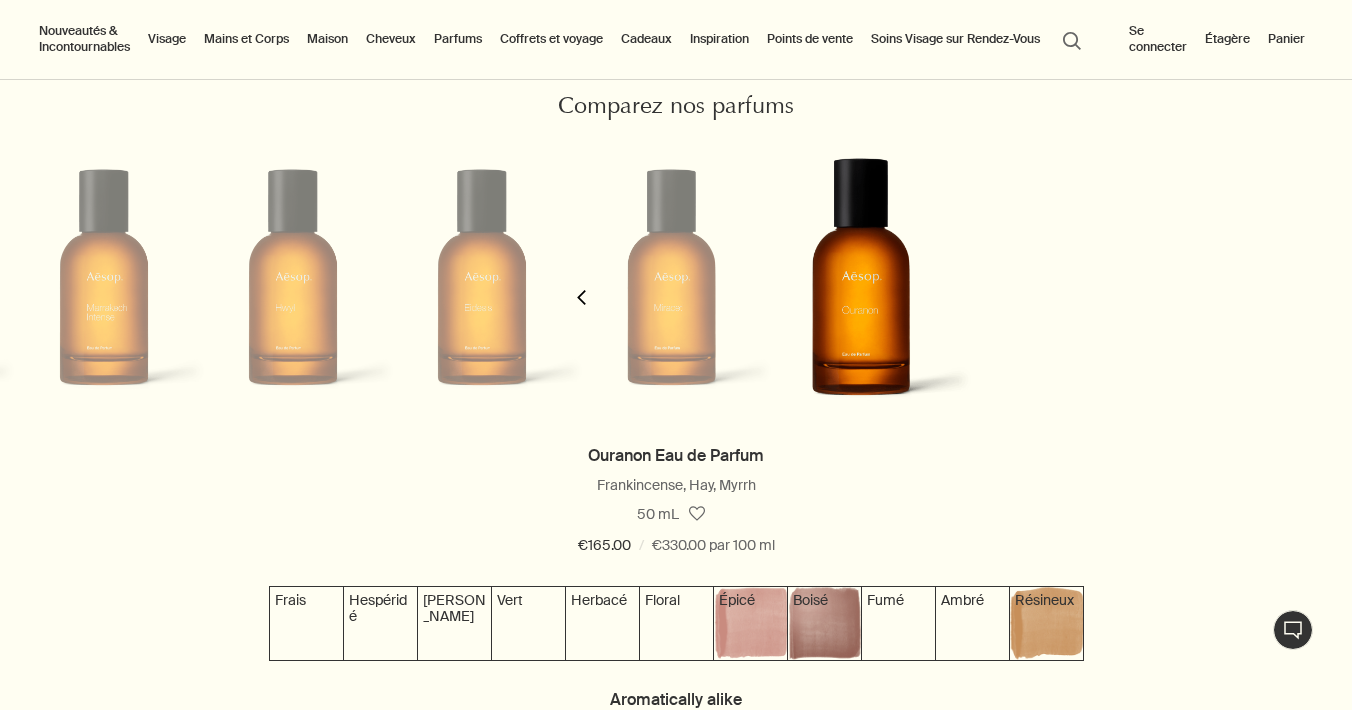 click on "chevron" 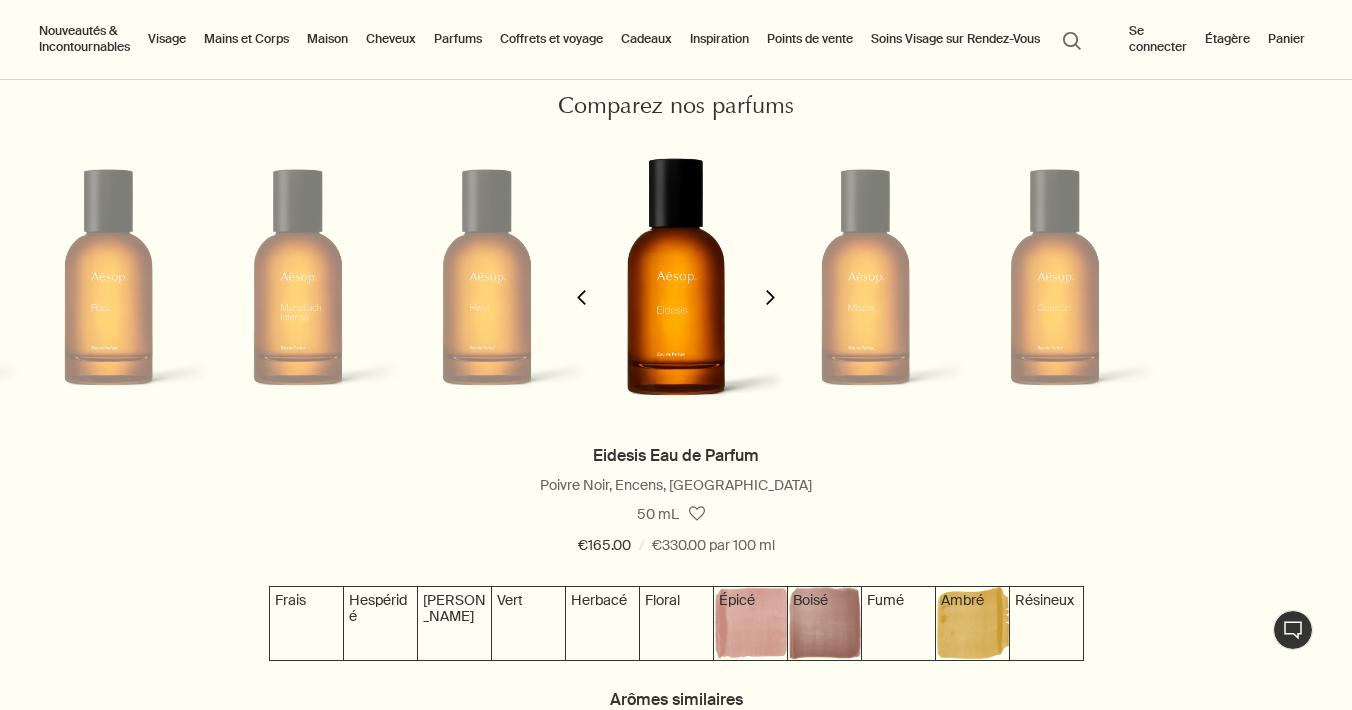 click on "chevron" 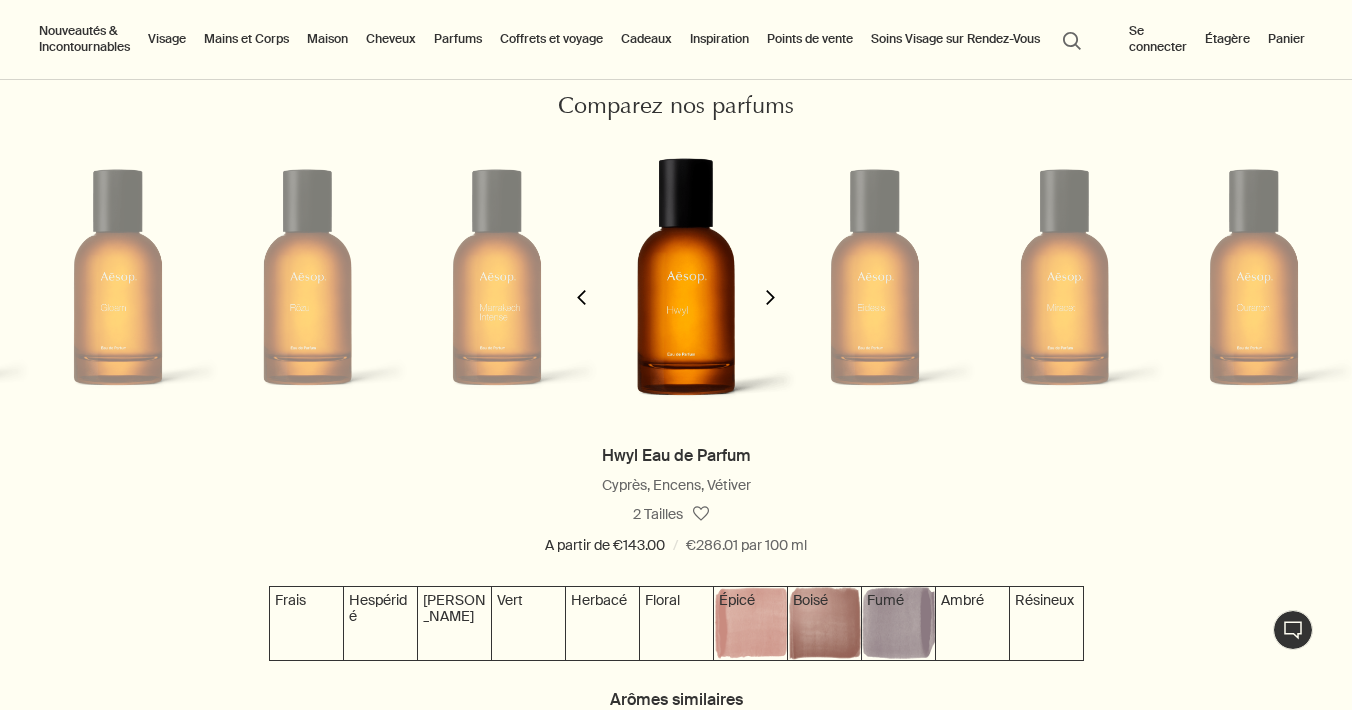 click on "chevron" 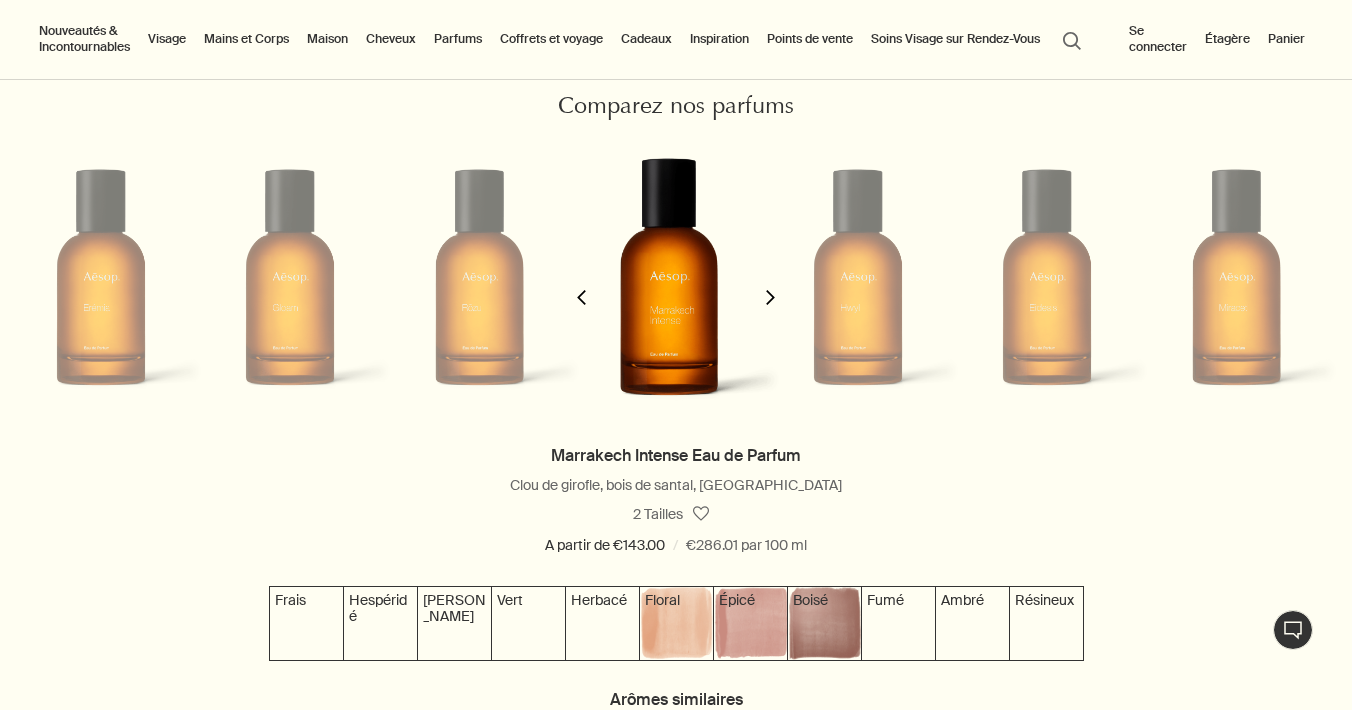 click on "chevron" 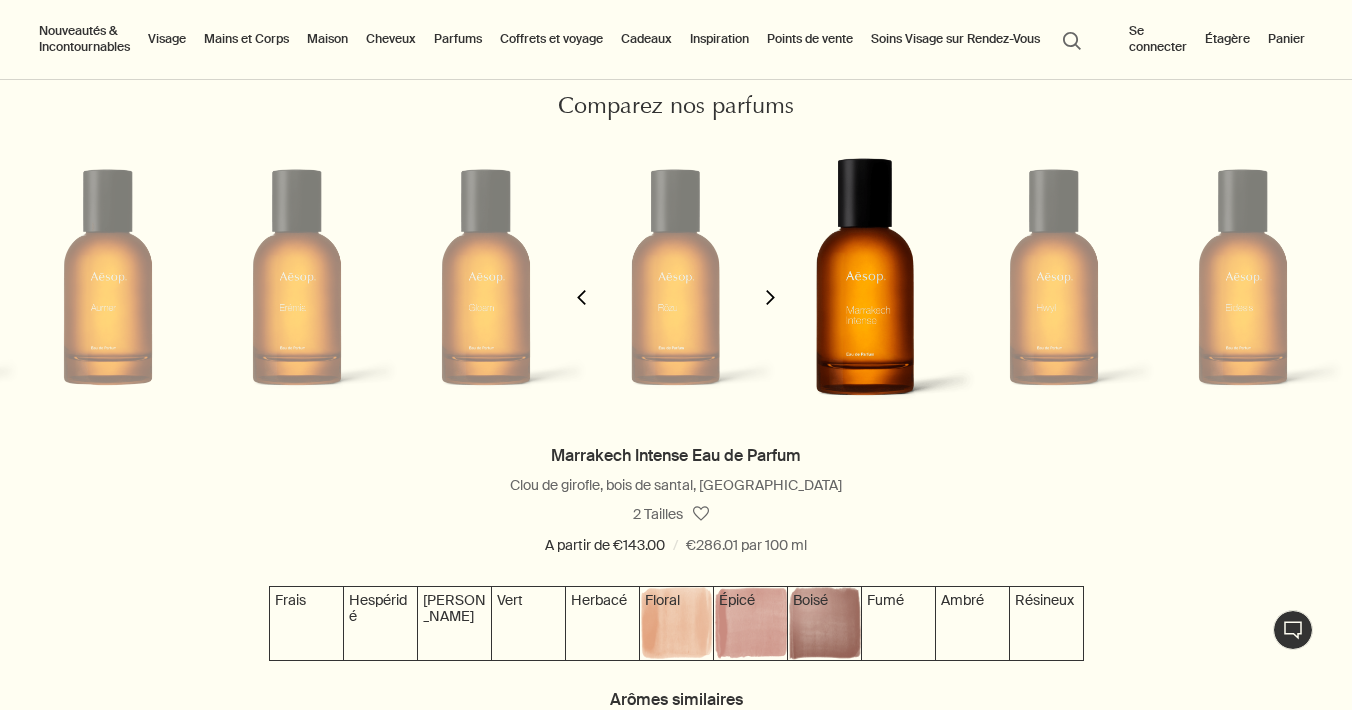 click on "chevron" 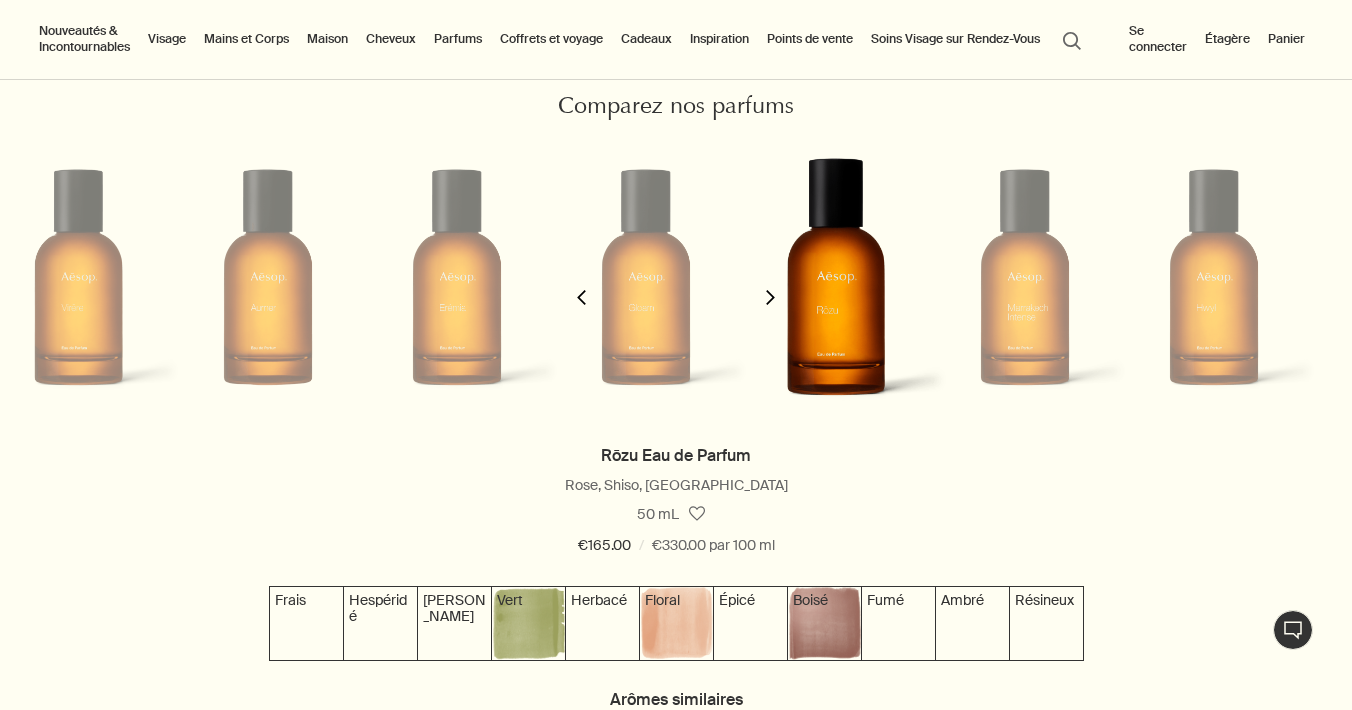 click on "chevron" 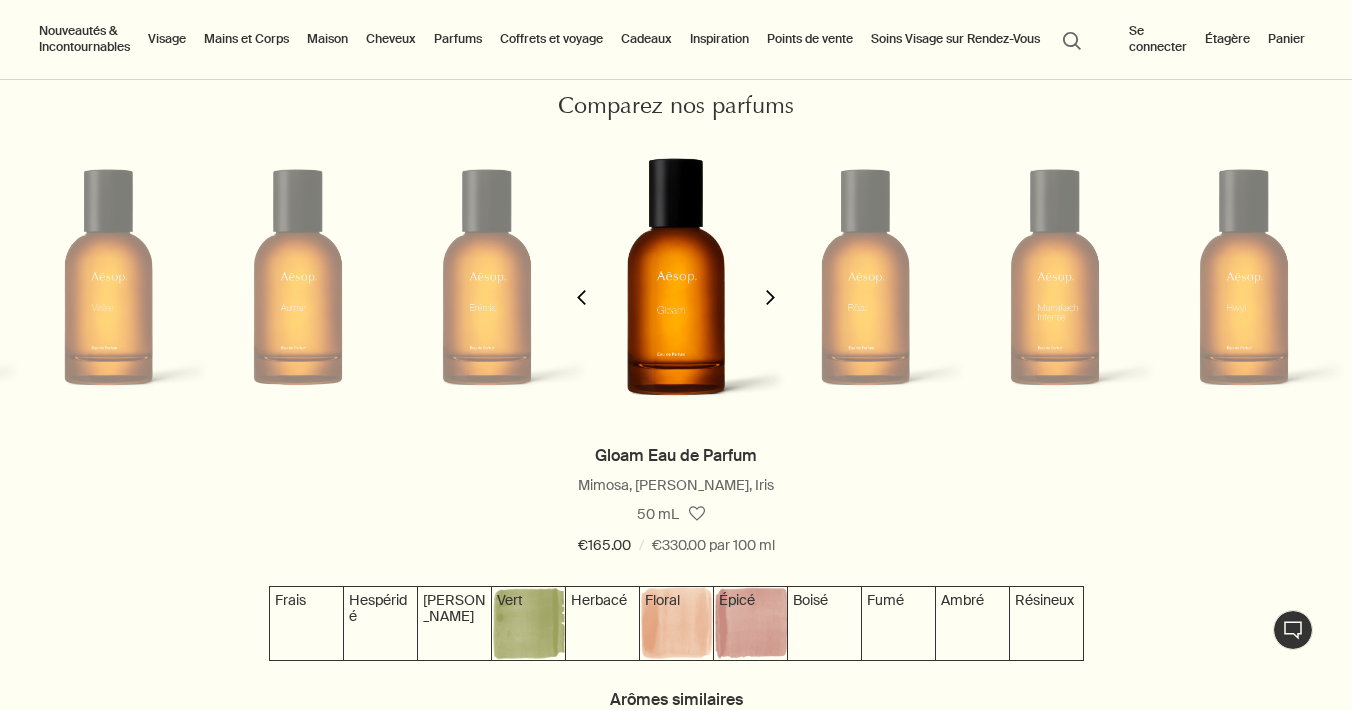 click on "chevron" 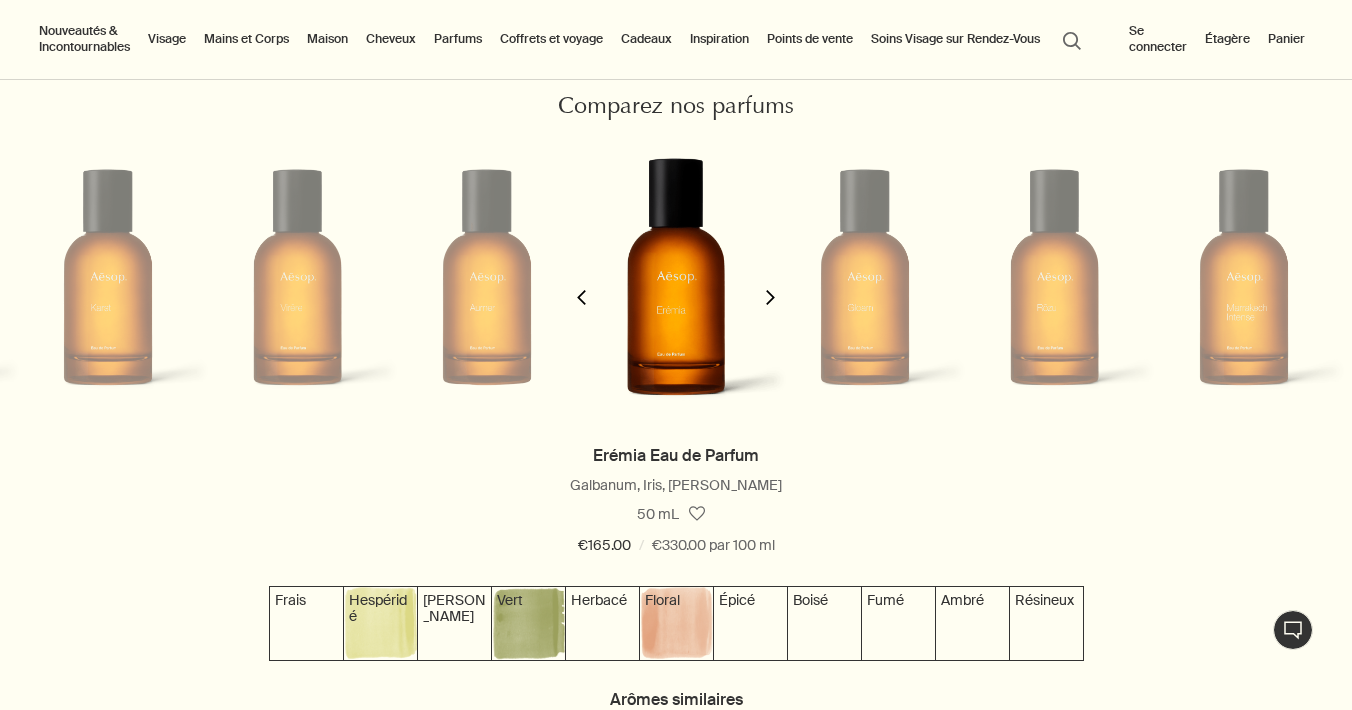 click on "chevron" 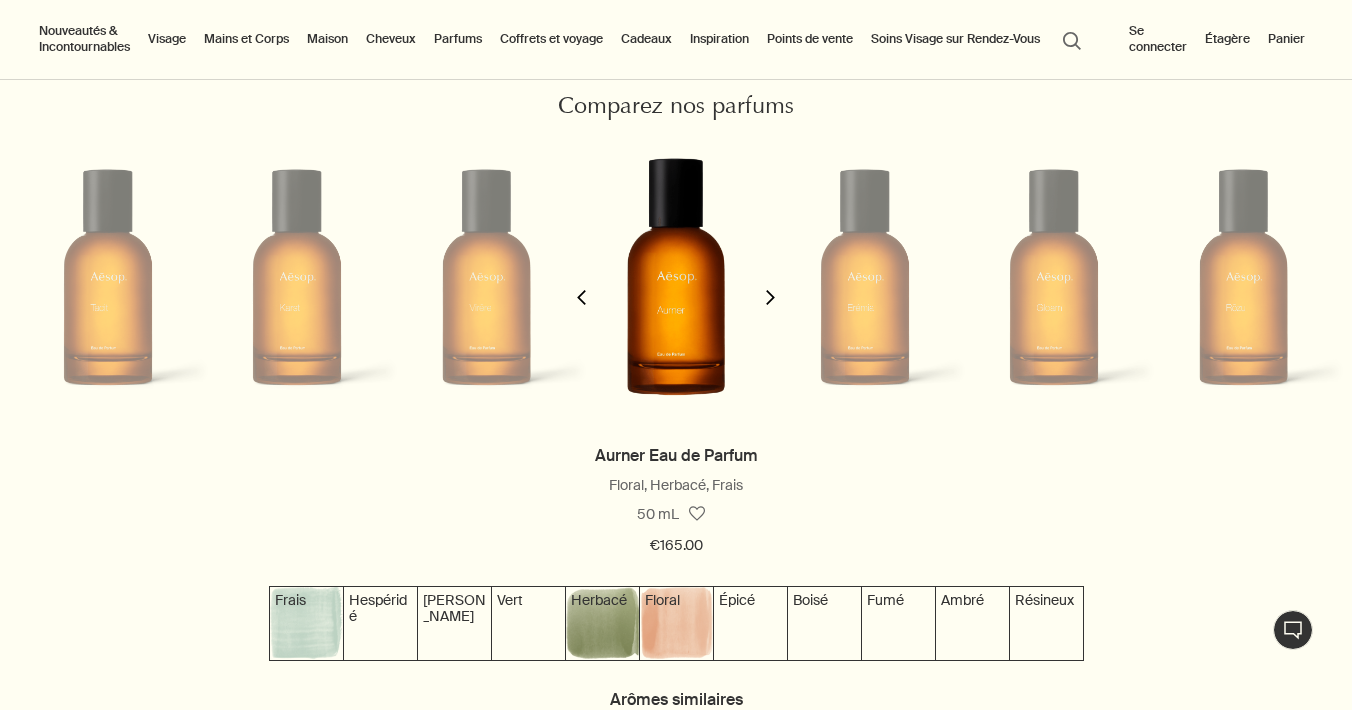click on "chevron" 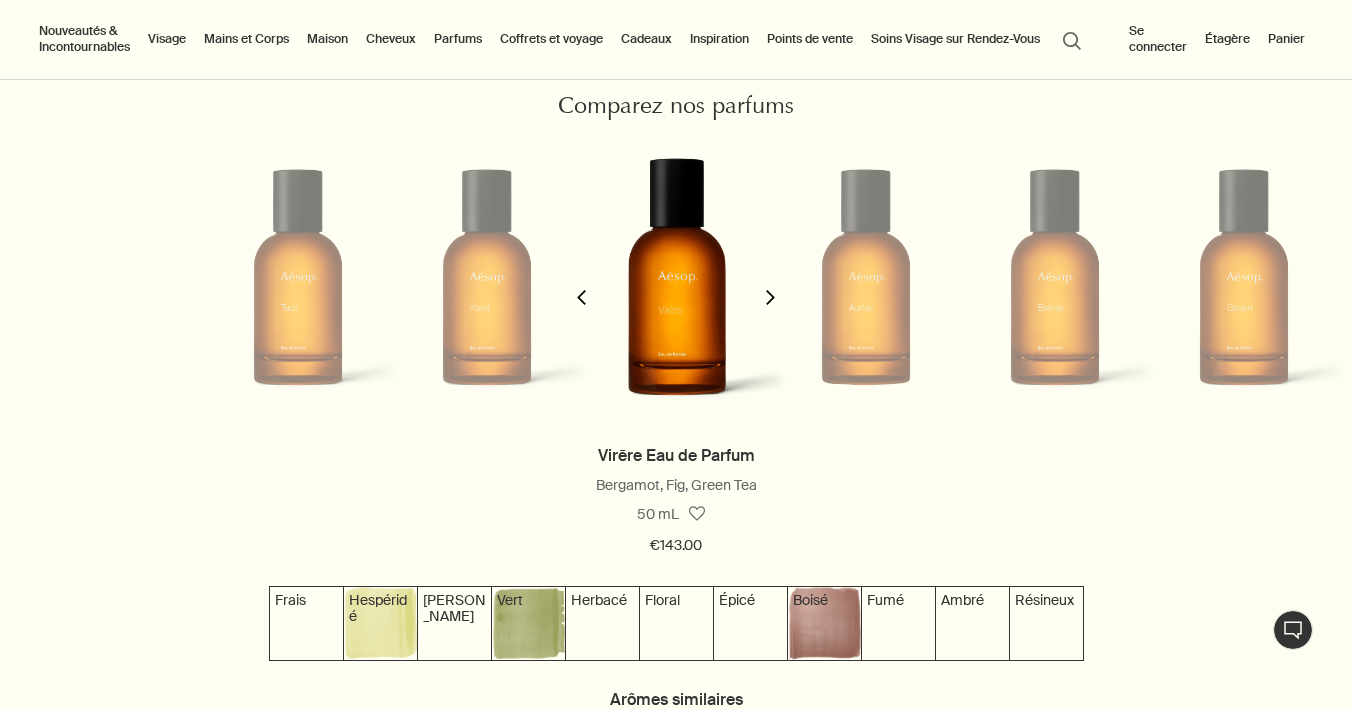 click on "chevron" 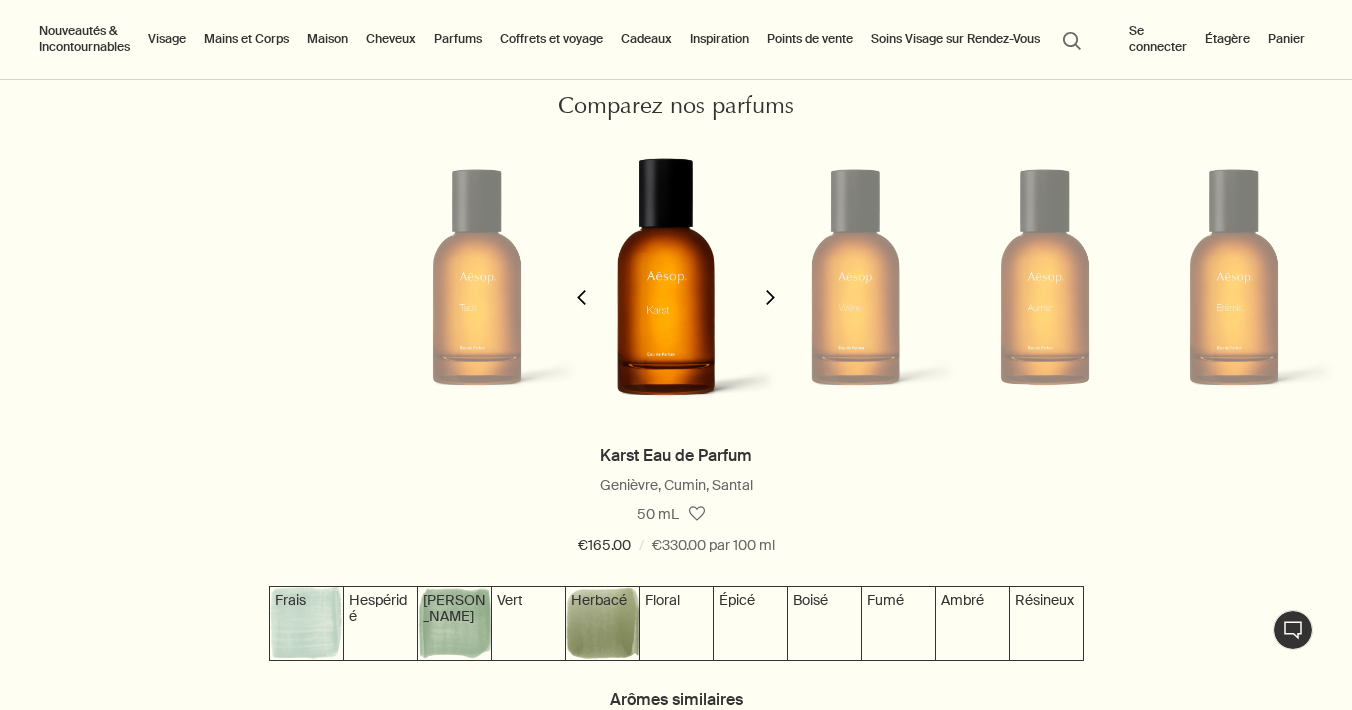 click on "chevron" 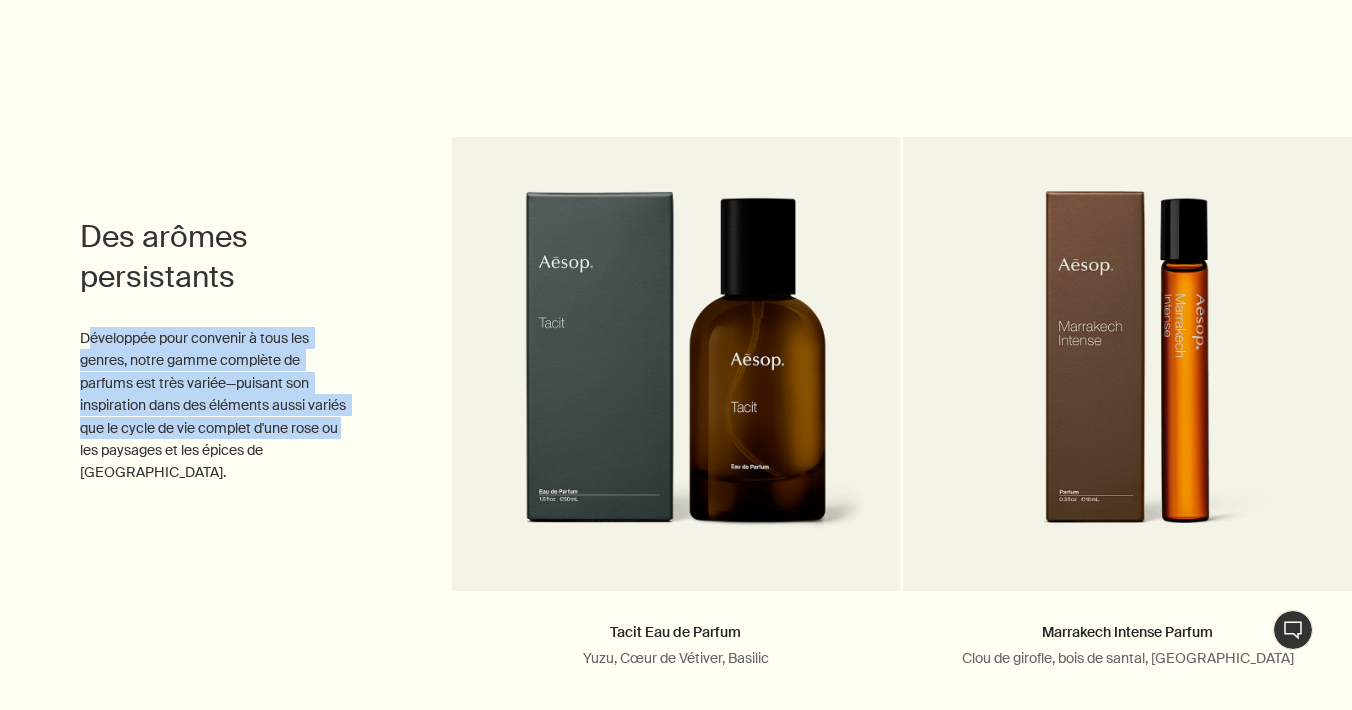 drag, startPoint x: 88, startPoint y: 325, endPoint x: 133, endPoint y: 434, distance: 117.923706 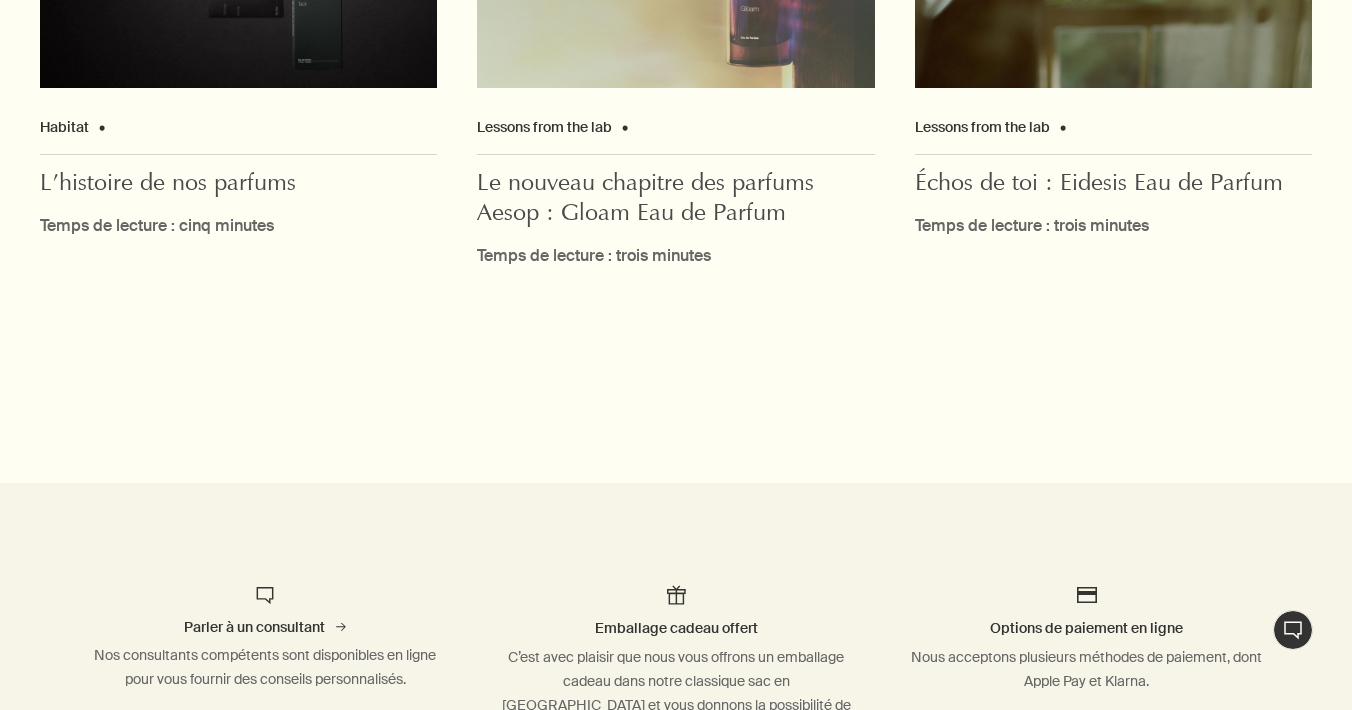 scroll, scrollTop: 8344, scrollLeft: 0, axis: vertical 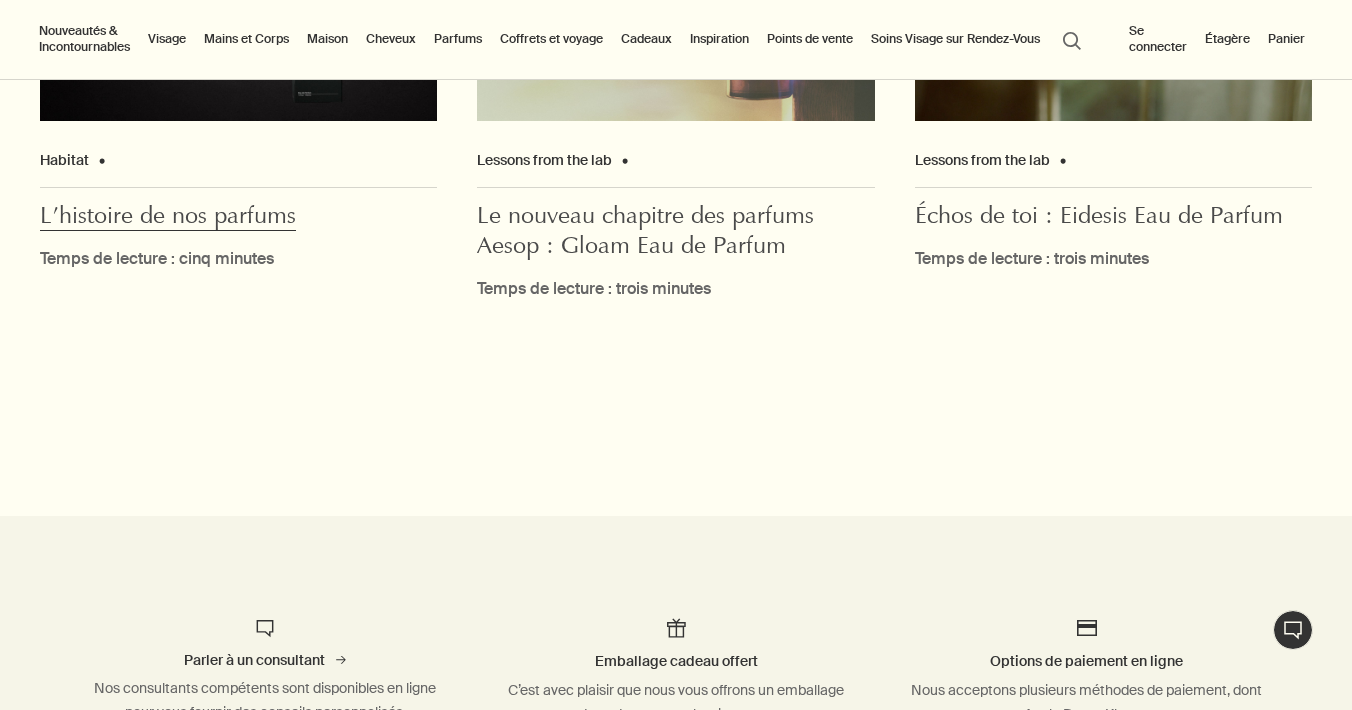 click on "L’histoire de nos parfums" at bounding box center [168, 218] 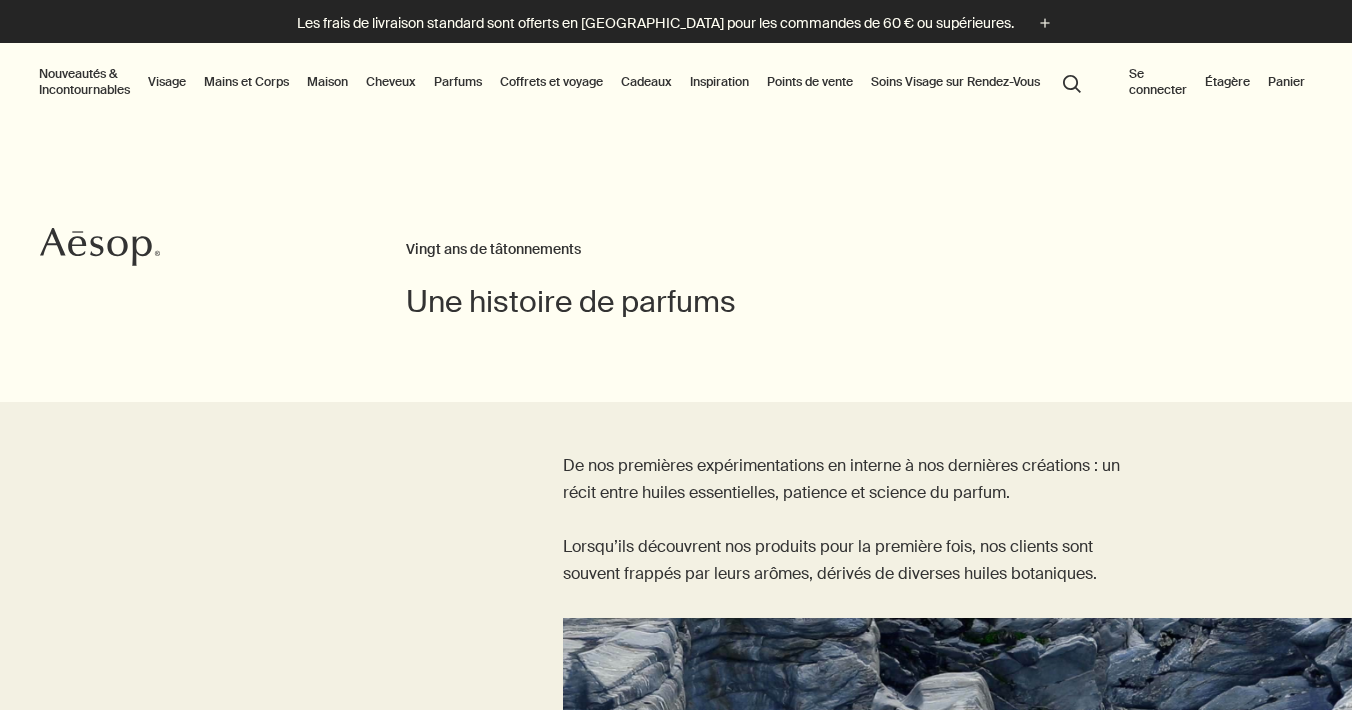 scroll, scrollTop: 518, scrollLeft: 0, axis: vertical 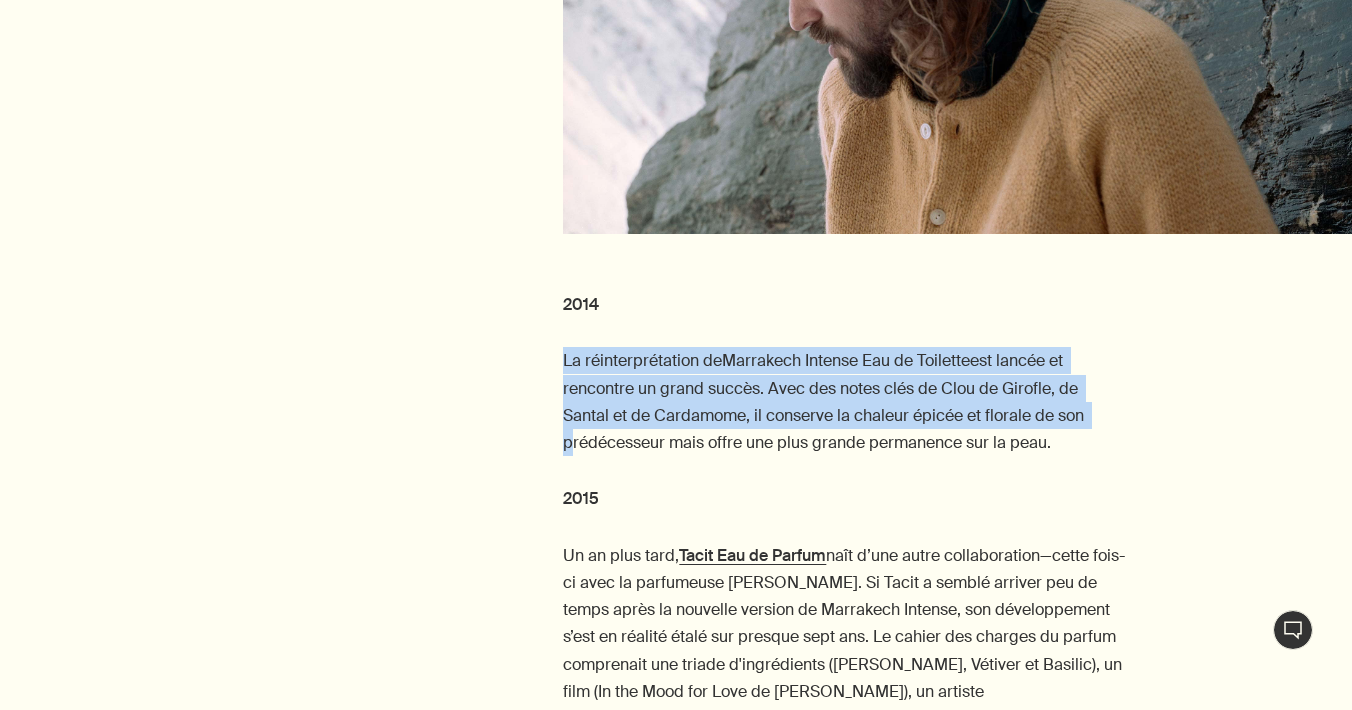 drag, startPoint x: 563, startPoint y: 351, endPoint x: 563, endPoint y: 428, distance: 77 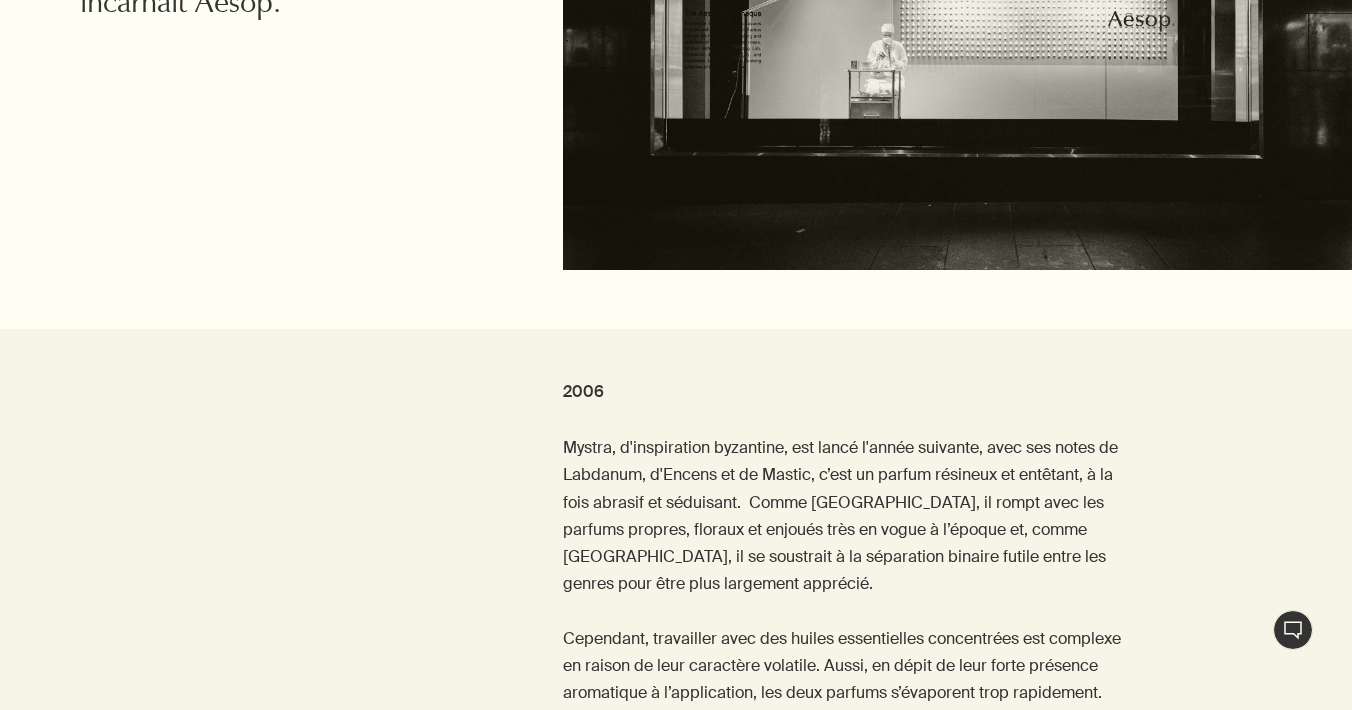 scroll, scrollTop: 2641, scrollLeft: 0, axis: vertical 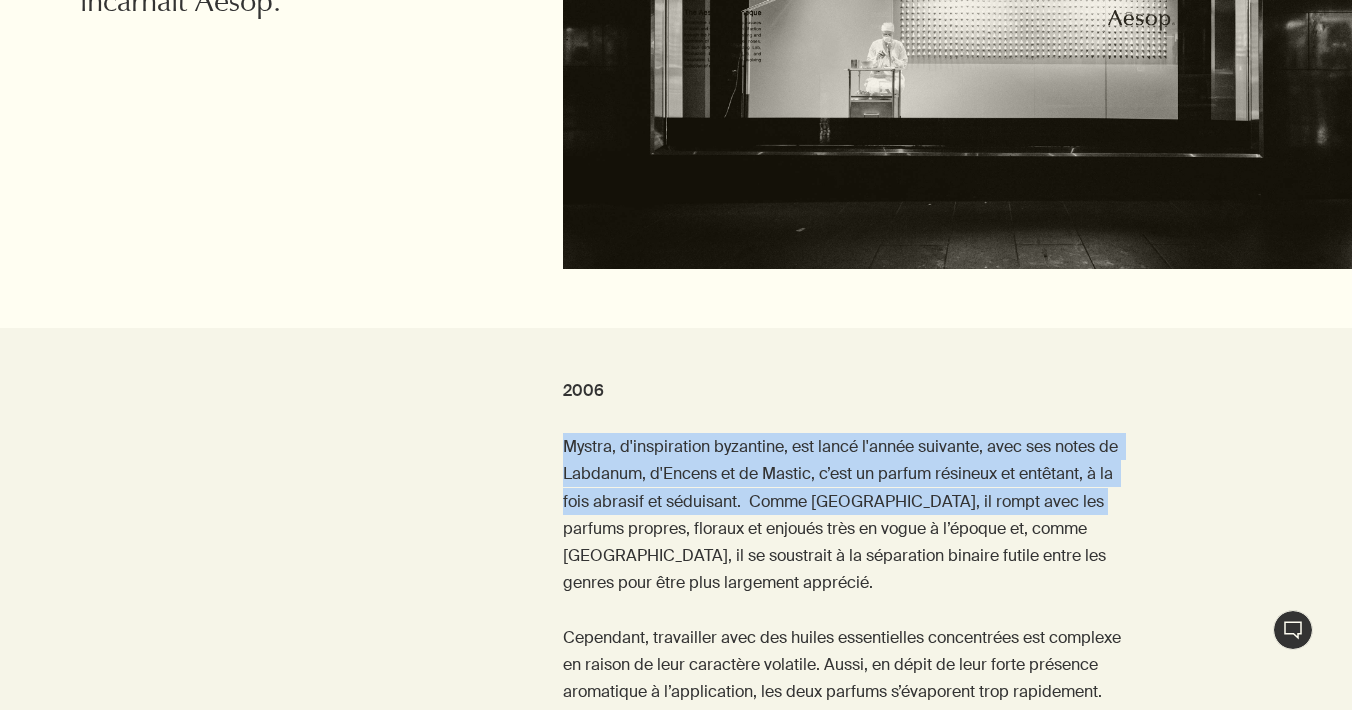 drag, startPoint x: 561, startPoint y: 440, endPoint x: 542, endPoint y: 504, distance: 66.760765 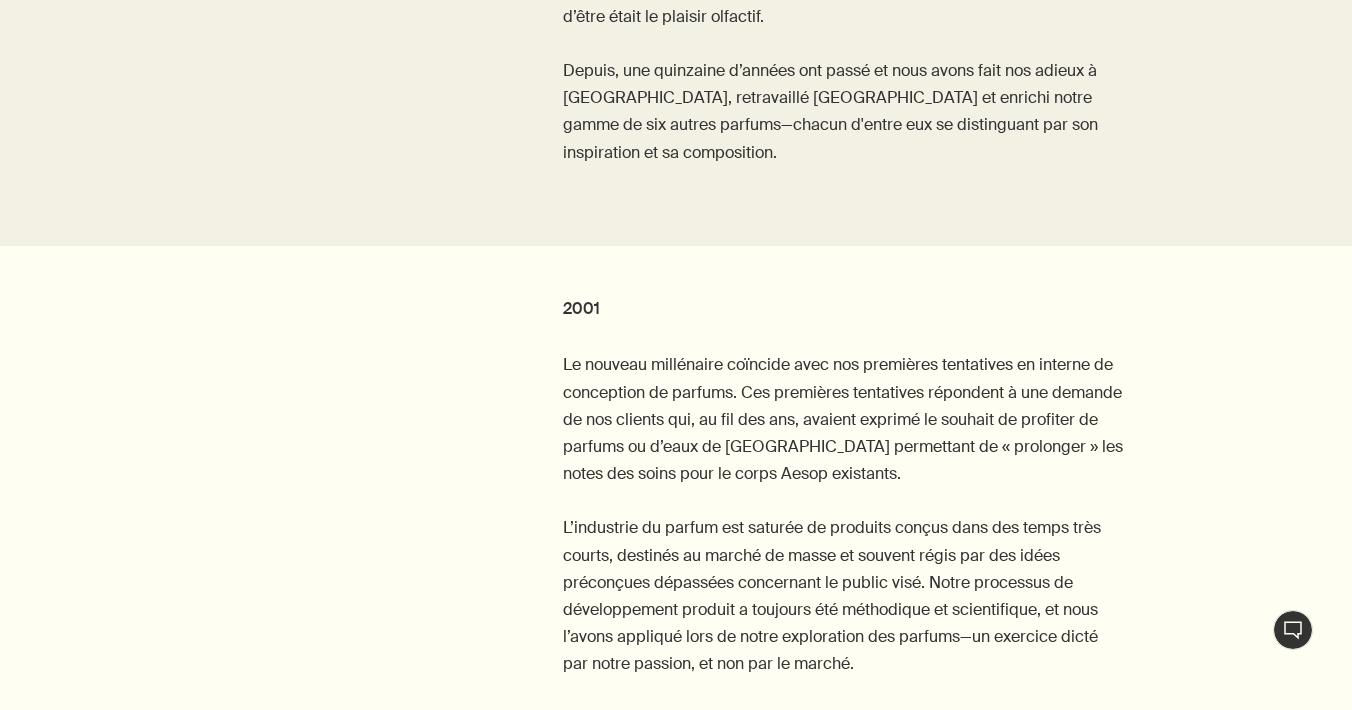 scroll, scrollTop: 1196, scrollLeft: 0, axis: vertical 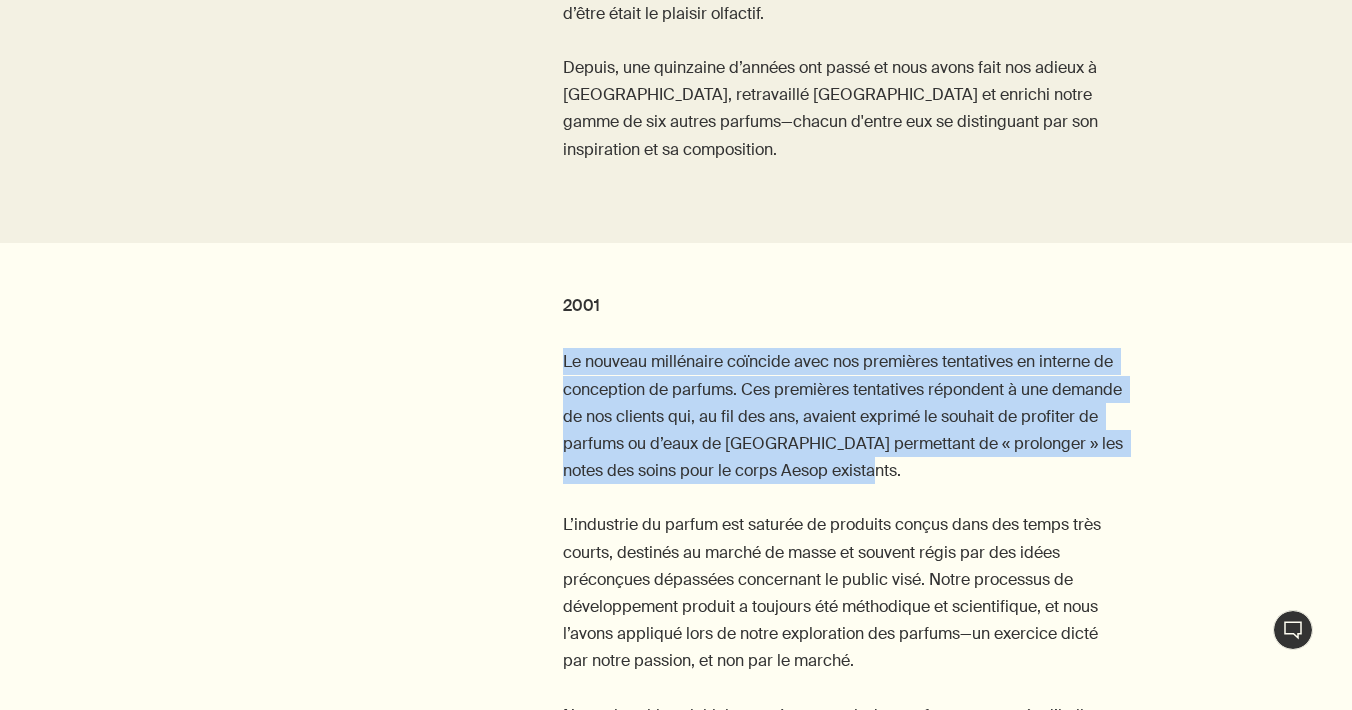 drag, startPoint x: 556, startPoint y: 391, endPoint x: 548, endPoint y: 532, distance: 141.22676 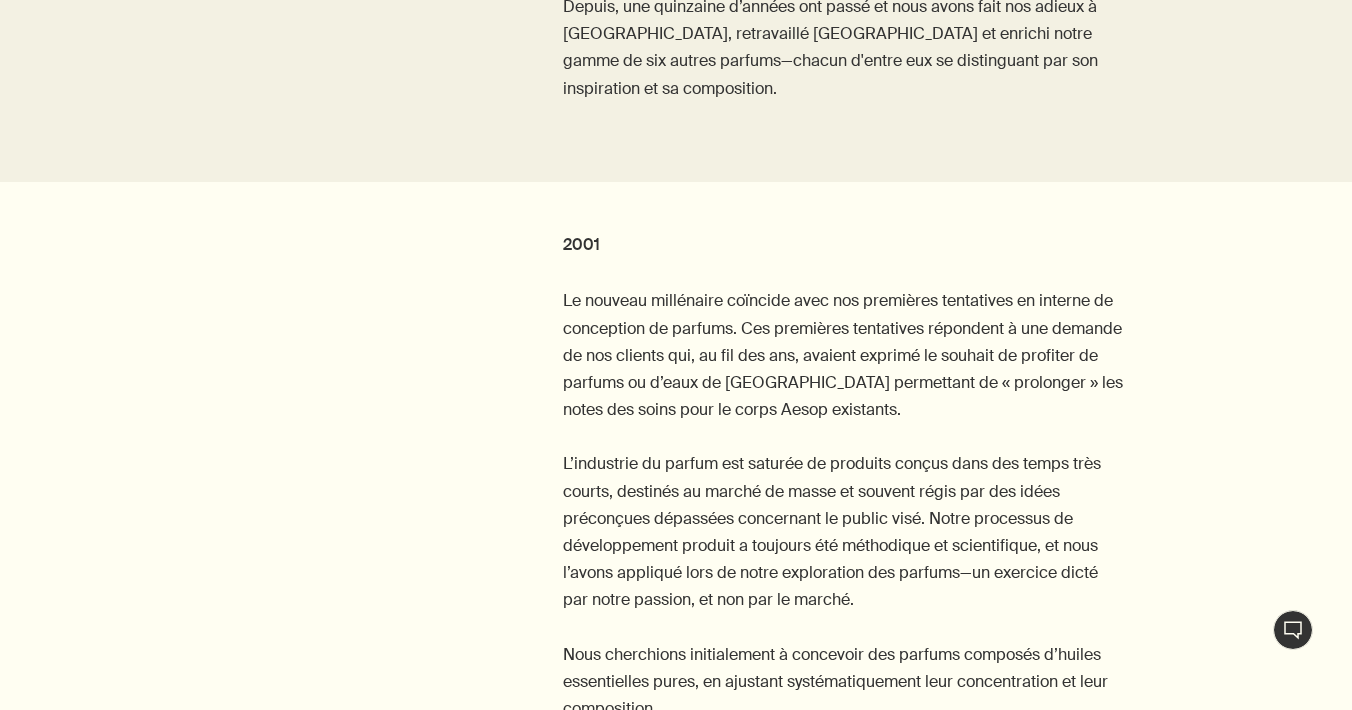scroll, scrollTop: 1261, scrollLeft: 0, axis: vertical 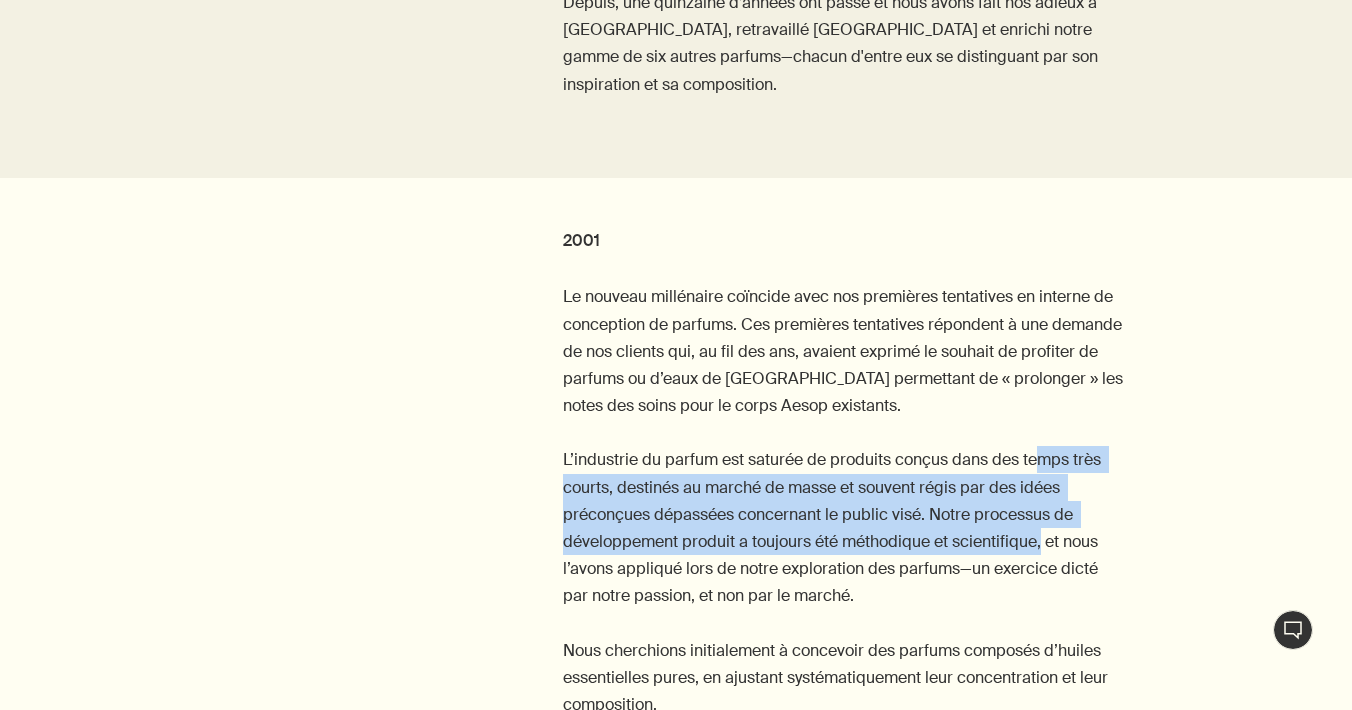 drag, startPoint x: 556, startPoint y: 494, endPoint x: 561, endPoint y: 583, distance: 89.140335 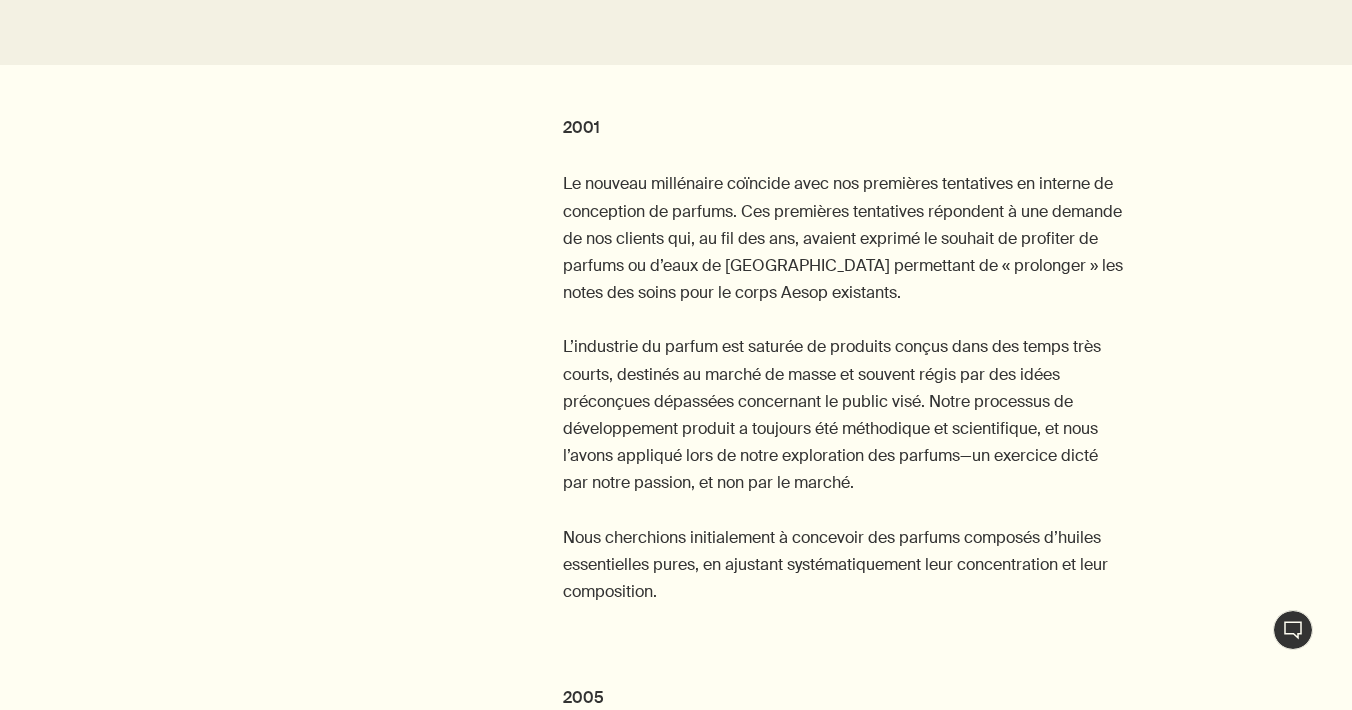 scroll, scrollTop: 1374, scrollLeft: 0, axis: vertical 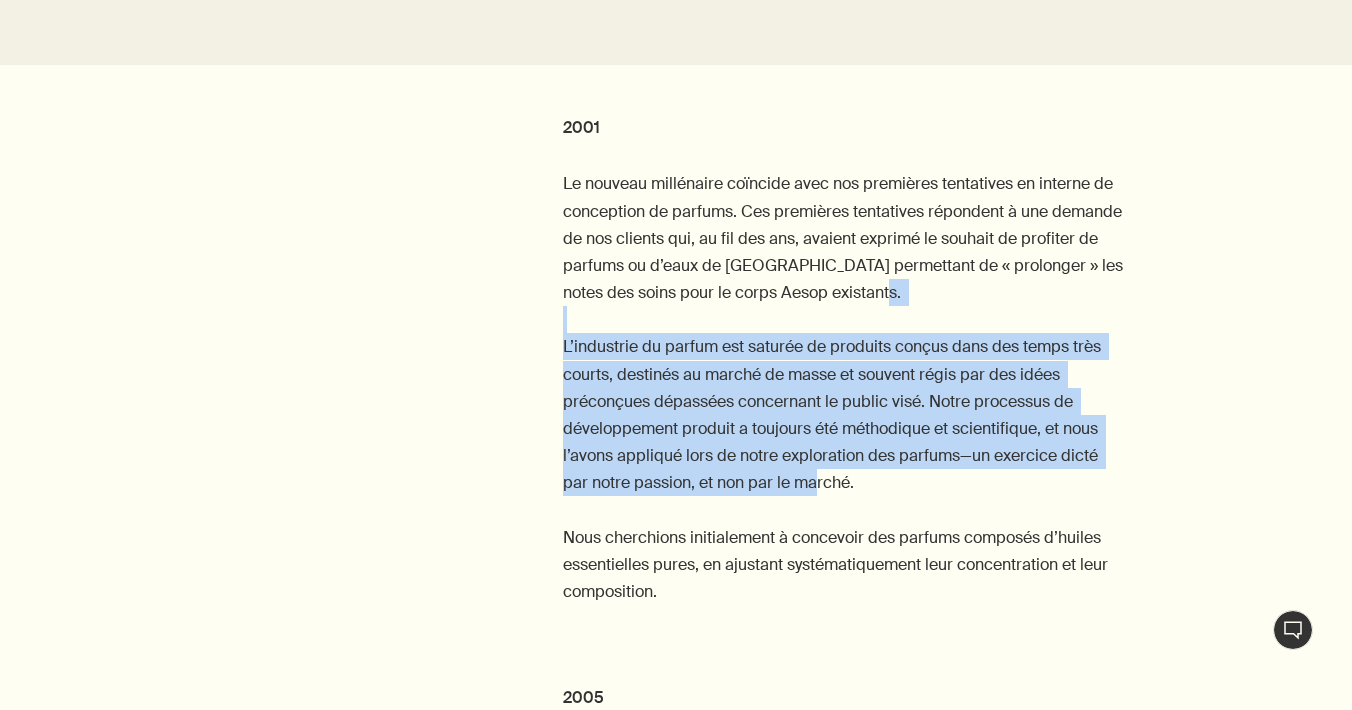 drag, startPoint x: 574, startPoint y: 372, endPoint x: 573, endPoint y: 520, distance: 148.00337 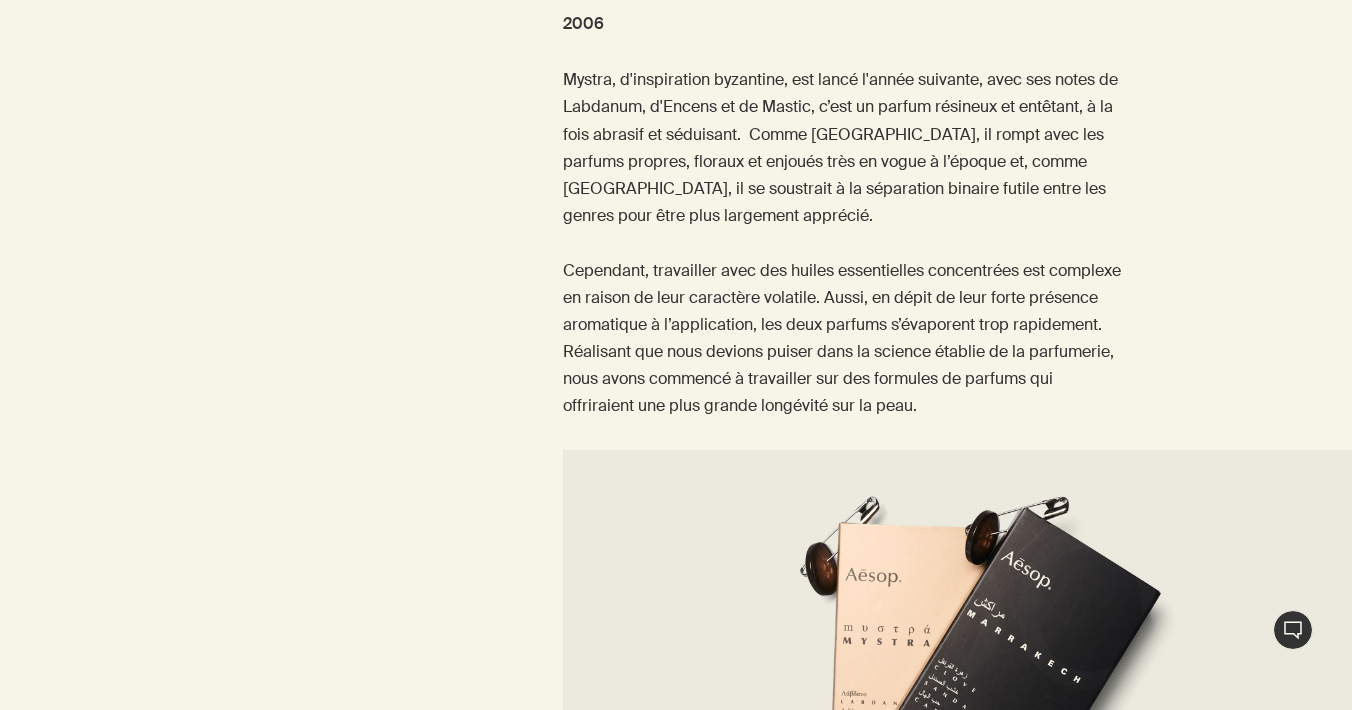 scroll, scrollTop: 3018, scrollLeft: 0, axis: vertical 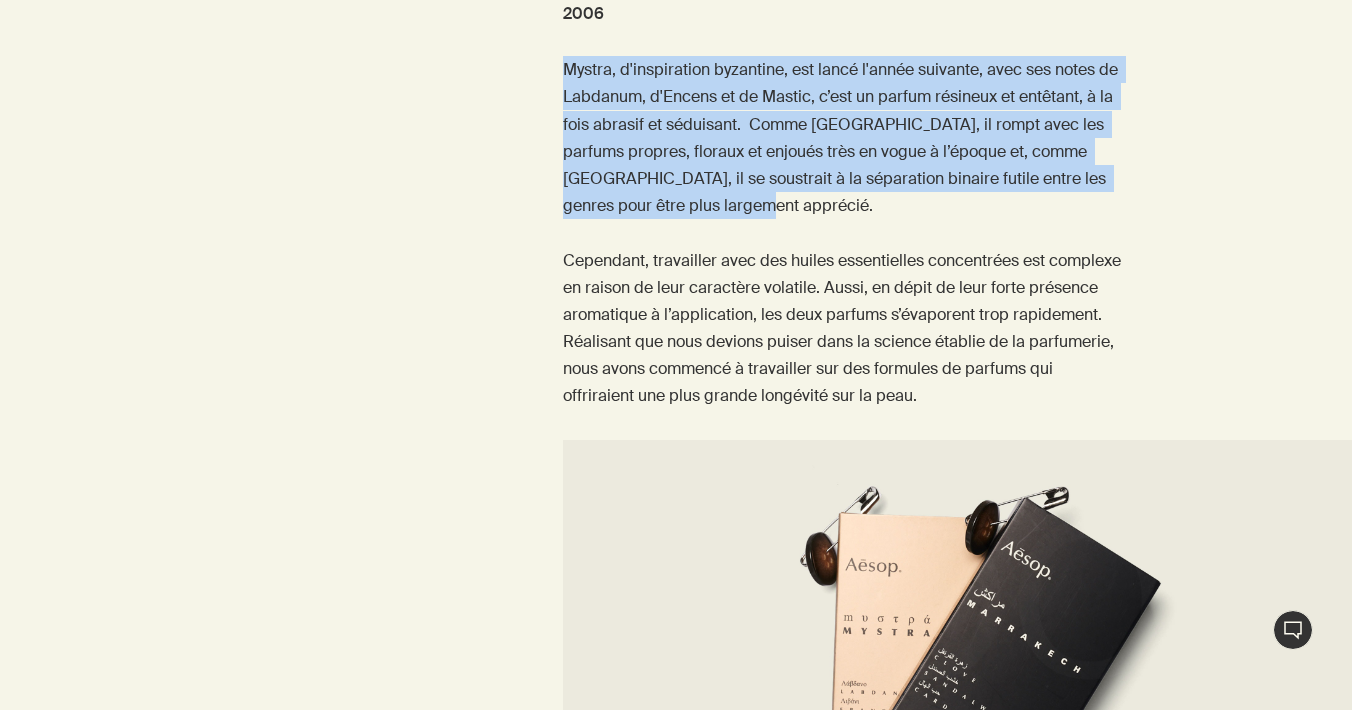 drag, startPoint x: 564, startPoint y: 58, endPoint x: 557, endPoint y: 207, distance: 149.16434 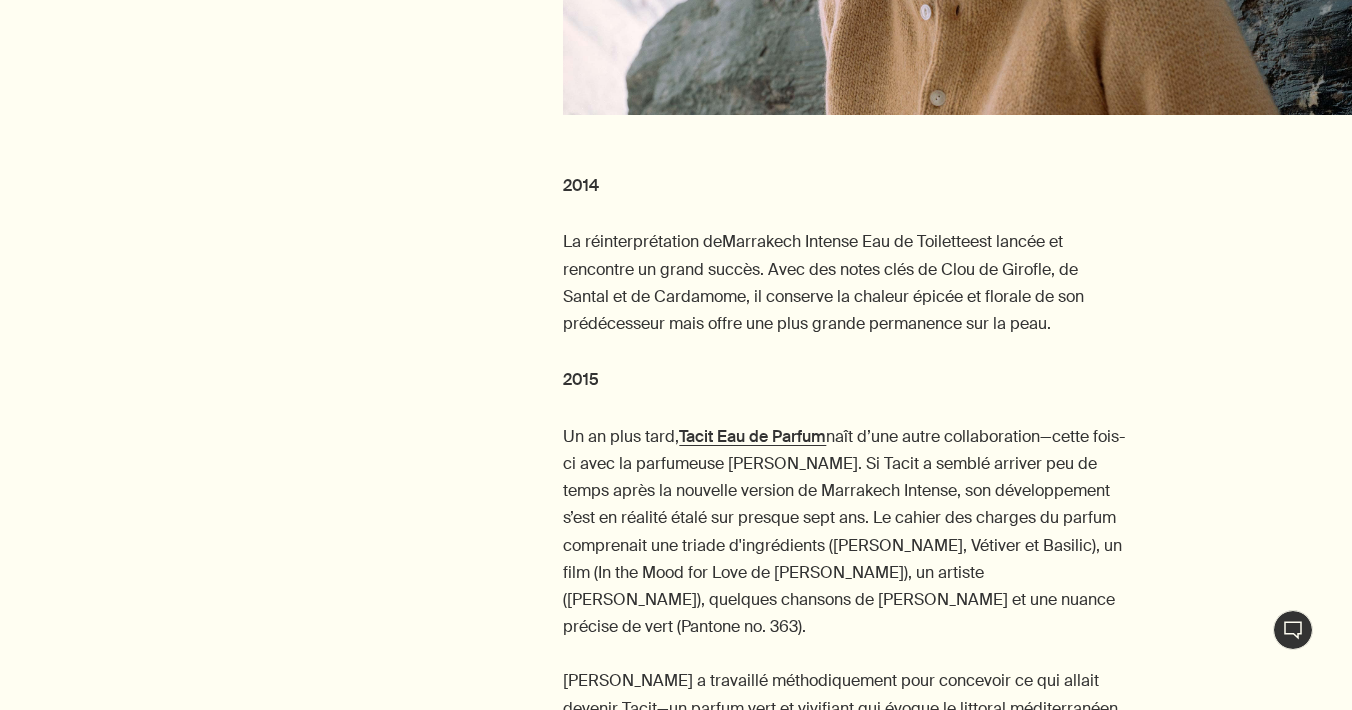 scroll, scrollTop: 4715, scrollLeft: 0, axis: vertical 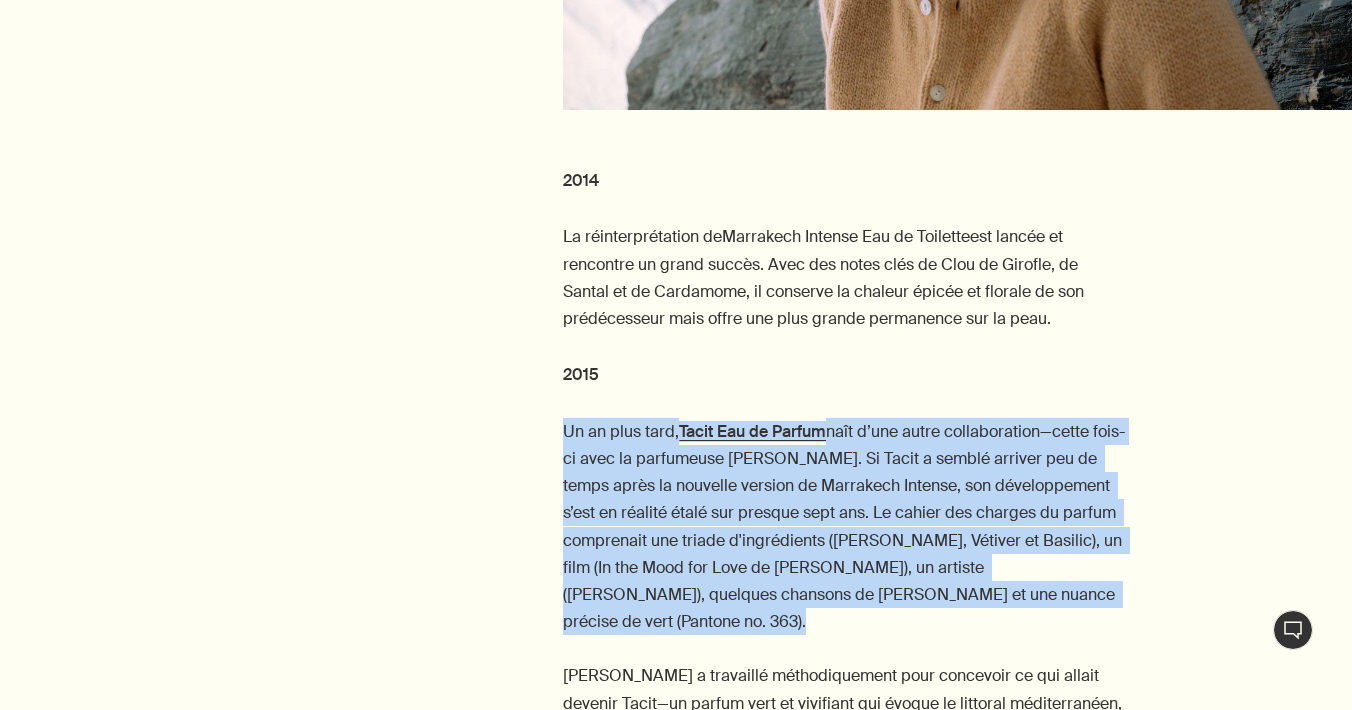 drag, startPoint x: 564, startPoint y: 414, endPoint x: 646, endPoint y: 599, distance: 202.3586 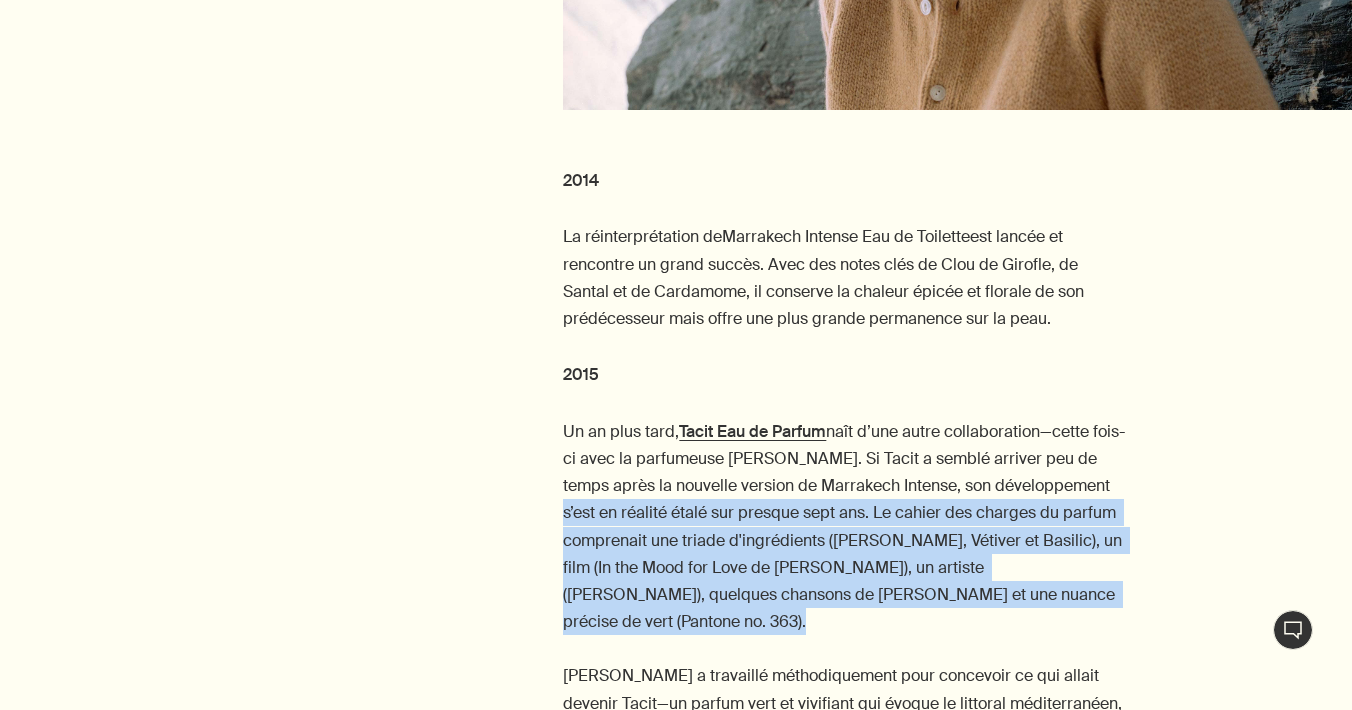drag, startPoint x: 646, startPoint y: 599, endPoint x: 562, endPoint y: 497, distance: 132.13629 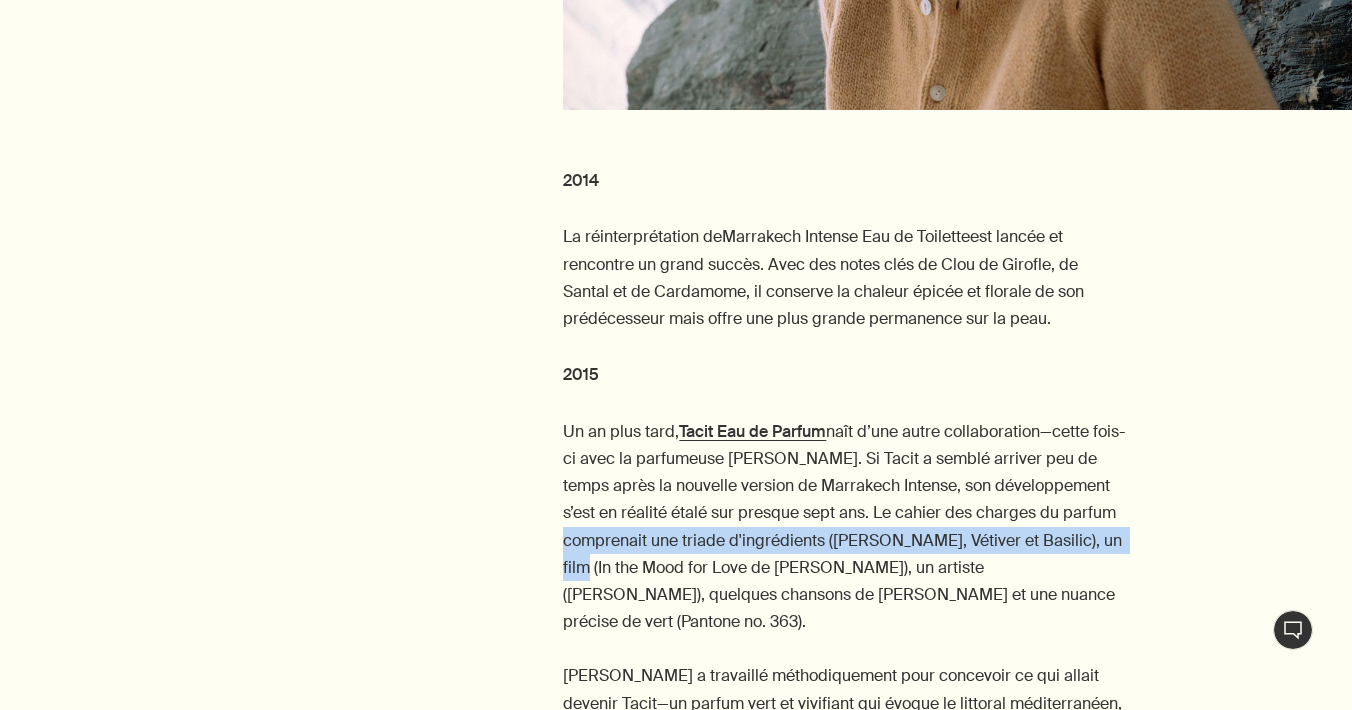 drag, startPoint x: 562, startPoint y: 518, endPoint x: 566, endPoint y: 546, distance: 28.284271 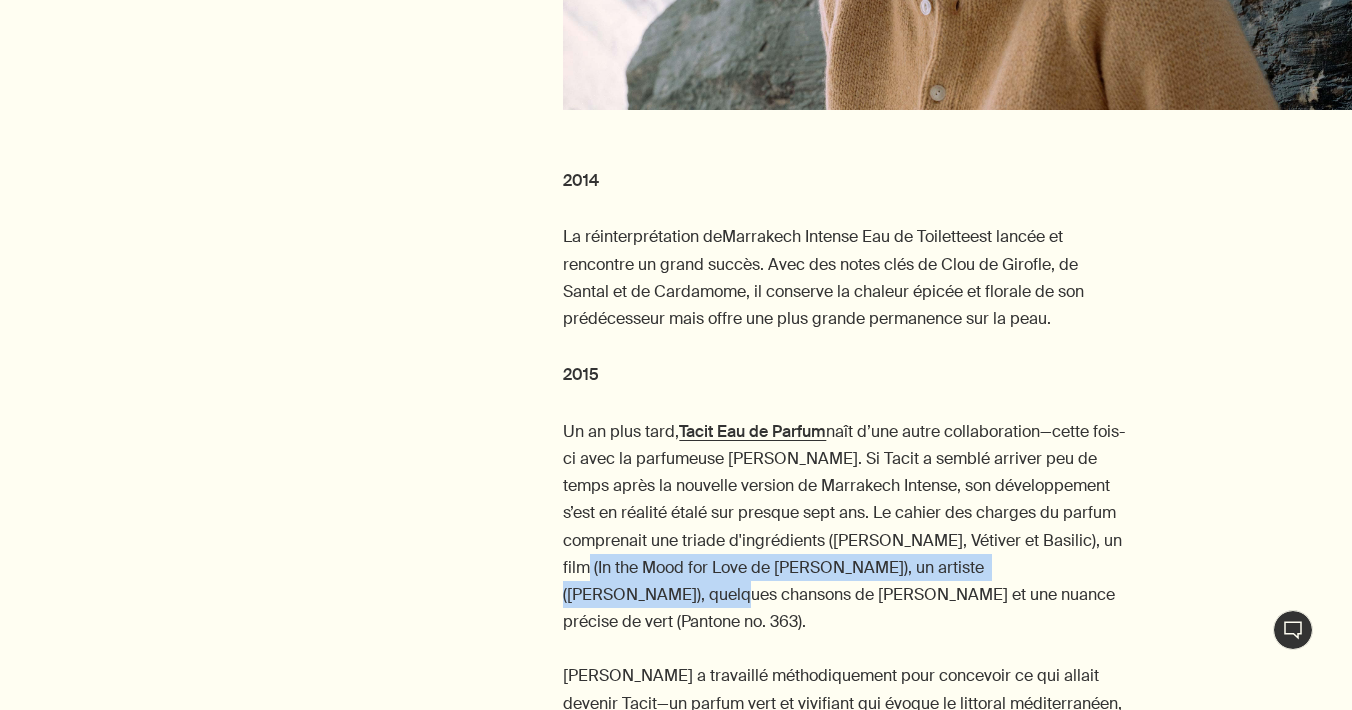 drag, startPoint x: 565, startPoint y: 546, endPoint x: 570, endPoint y: 568, distance: 22.561028 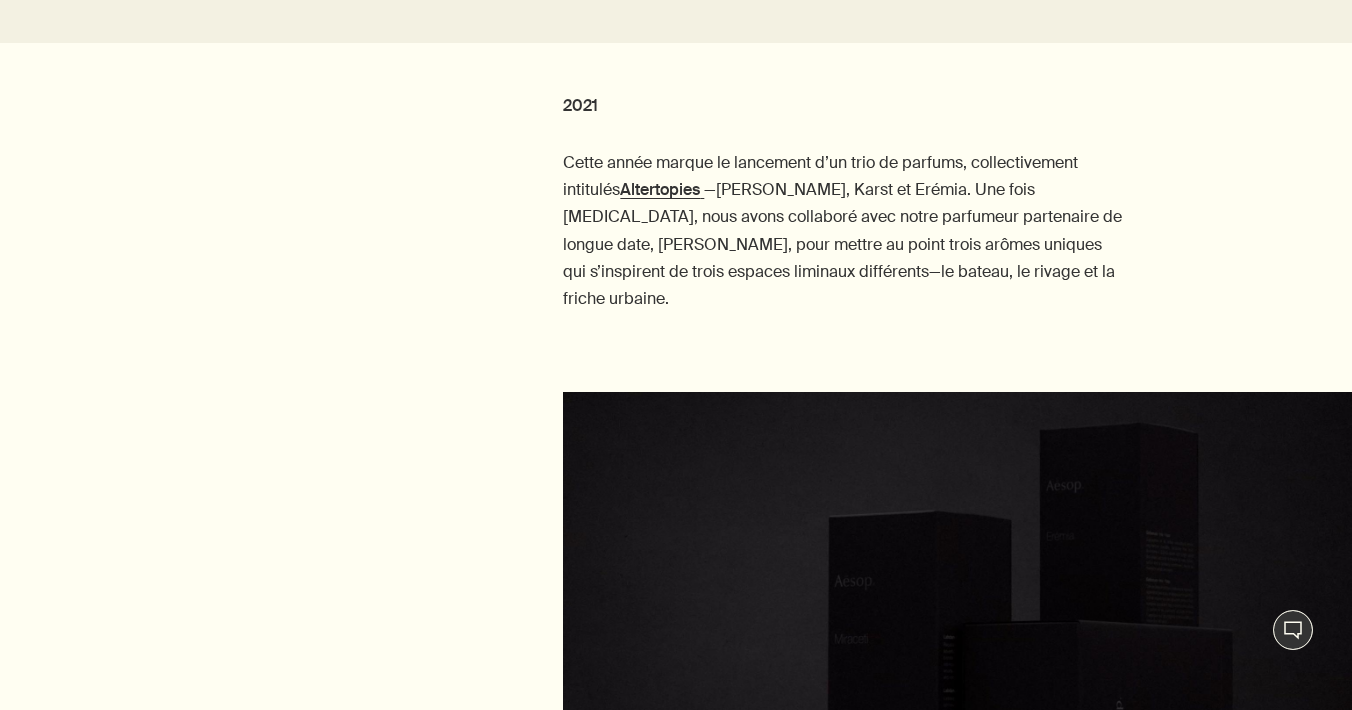 scroll, scrollTop: 7805, scrollLeft: 0, axis: vertical 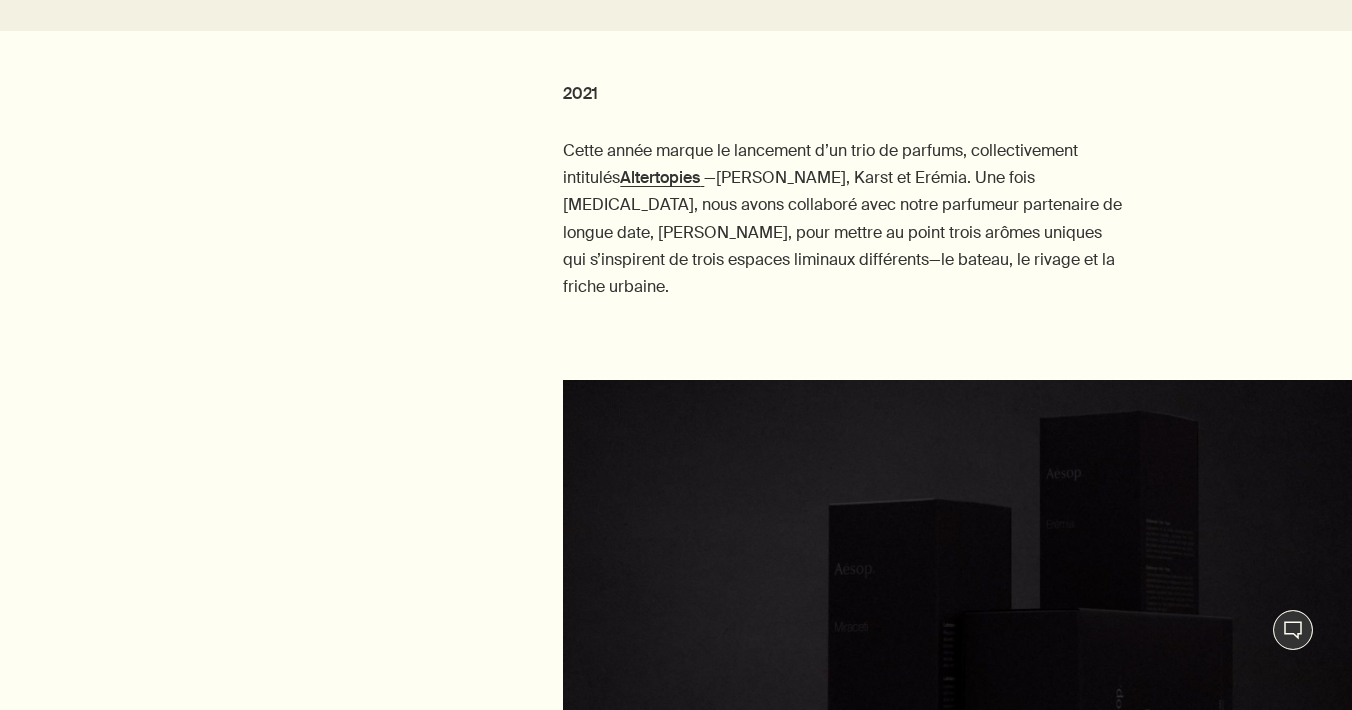 click on "Cette année marque le lancement d’un trio de parfums, collectivement intitulés  Altertopies   —Miraceti, Karst et Erémia. Une fois encore, nous avons collaboré avec notre parfumeur partenaire de longue date, Barnabé Fillion, pour mettre au point trois arômes uniques qui s’inspirent de trois espaces liminaux différents—le bateau, le rivage et la friche urbaine." at bounding box center [844, 218] 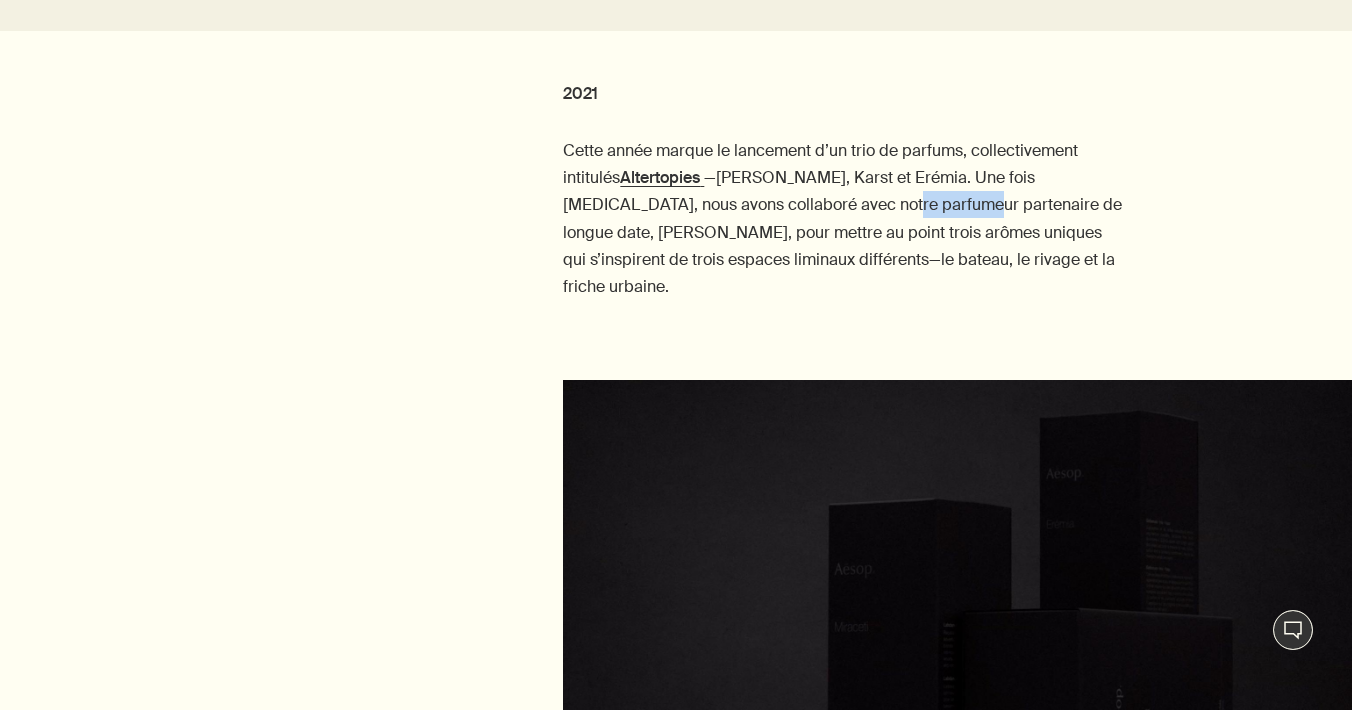 click on "Cette année marque le lancement d’un trio de parfums, collectivement intitulés  Altertopies   —Miraceti, Karst et Erémia. Une fois encore, nous avons collaboré avec notre parfumeur partenaire de longue date, Barnabé Fillion, pour mettre au point trois arômes uniques qui s’inspirent de trois espaces liminaux différents—le bateau, le rivage et la friche urbaine." at bounding box center (844, 218) 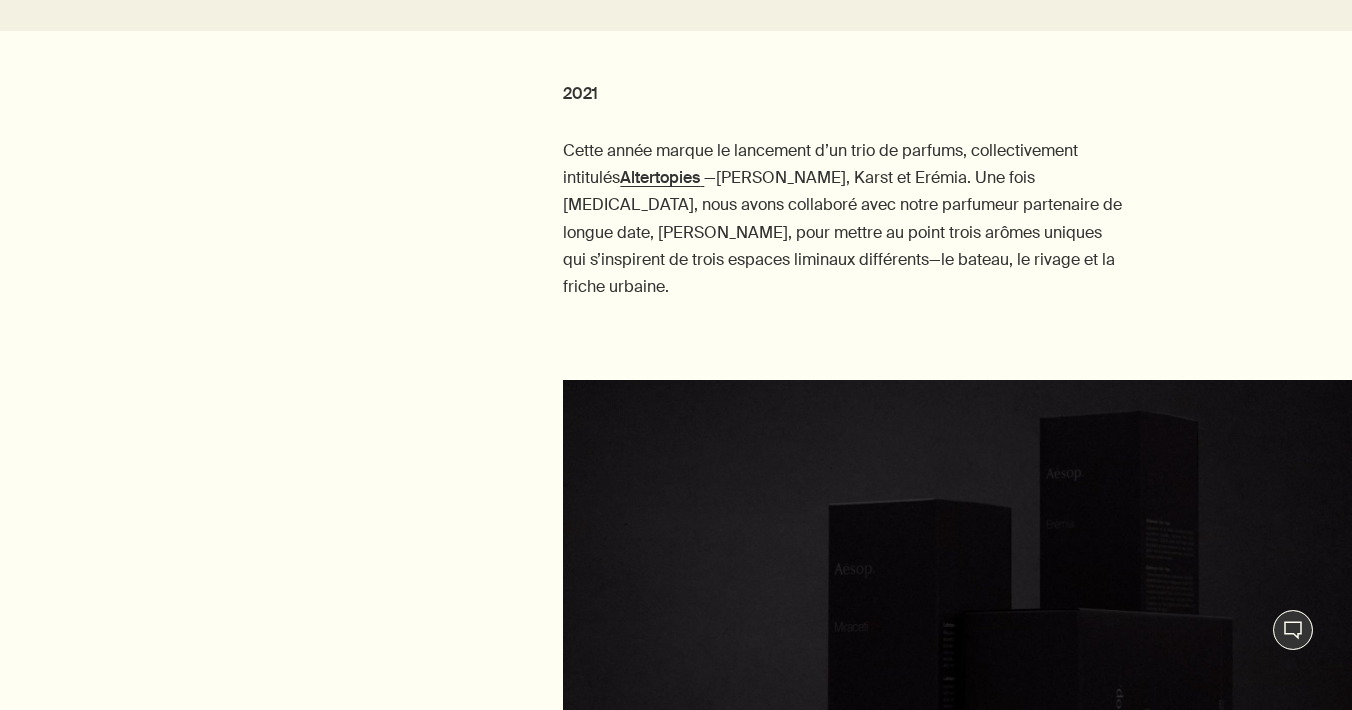 click on "Cette année marque le lancement d’un trio de parfums, collectivement intitulés  Altertopies   —Miraceti, Karst et Erémia. Une fois encore, nous avons collaboré avec notre parfumeur partenaire de longue date, Barnabé Fillion, pour mettre au point trois arômes uniques qui s’inspirent de trois espaces liminaux différents—le bateau, le rivage et la friche urbaine." at bounding box center [844, 218] 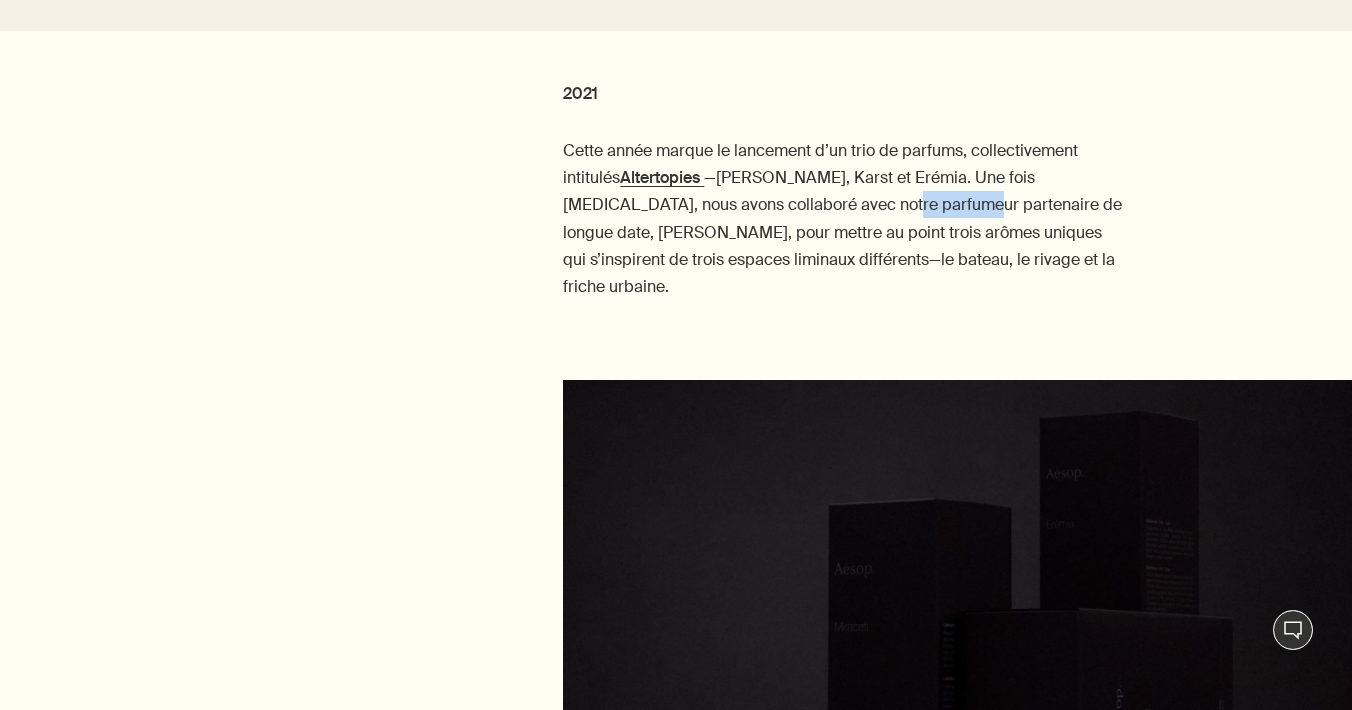 click on "Cette année marque le lancement d’un trio de parfums, collectivement intitulés  Altertopies   —Miraceti, Karst et Erémia. Une fois encore, nous avons collaboré avec notre parfumeur partenaire de longue date, Barnabé Fillion, pour mettre au point trois arômes uniques qui s’inspirent de trois espaces liminaux différents—le bateau, le rivage et la friche urbaine." at bounding box center (844, 218) 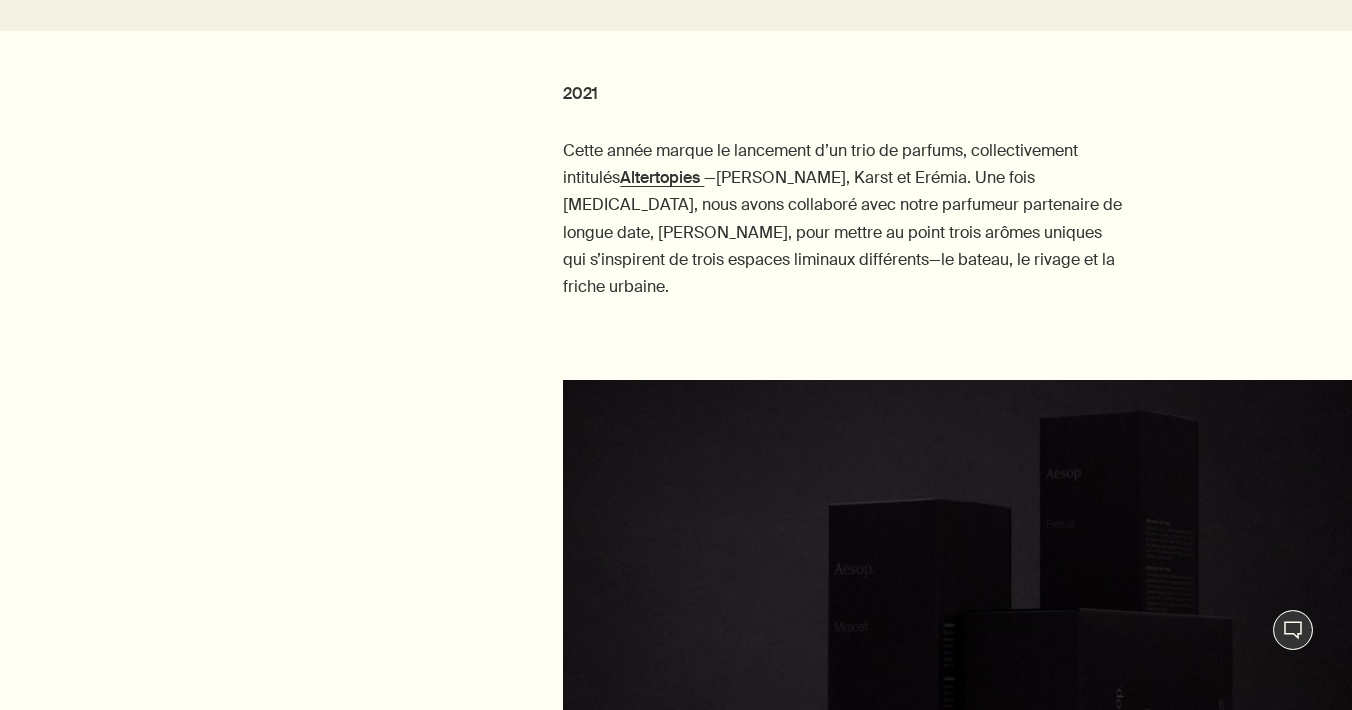 click on "Cette année marque le lancement d’un trio de parfums, collectivement intitulés  Altertopies   —Miraceti, Karst et Erémia. Une fois encore, nous avons collaboré avec notre parfumeur partenaire de longue date, Barnabé Fillion, pour mettre au point trois arômes uniques qui s’inspirent de trois espaces liminaux différents—le bateau, le rivage et la friche urbaine." at bounding box center (844, 218) 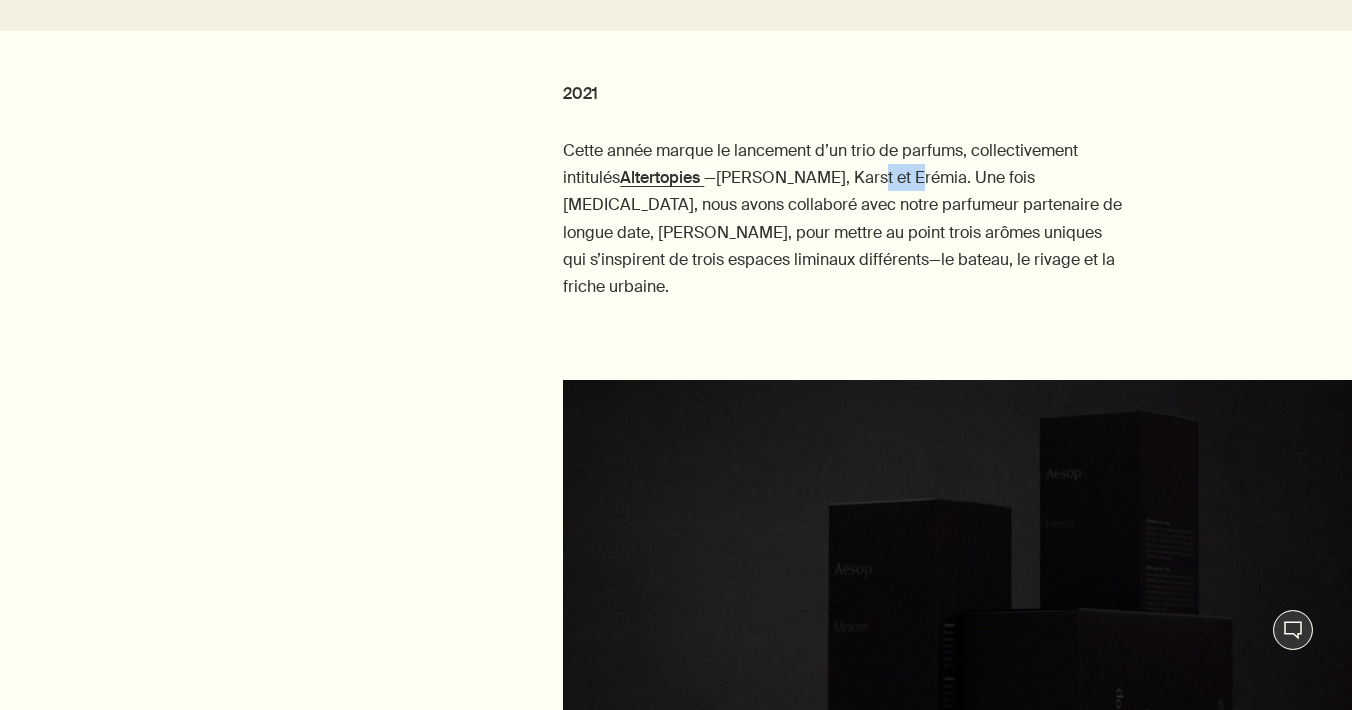 click on "Cette année marque le lancement d’un trio de parfums, collectivement intitulés  Altertopies   —Miraceti, Karst et Erémia. Une fois encore, nous avons collaboré avec notre parfumeur partenaire de longue date, Barnabé Fillion, pour mettre au point trois arômes uniques qui s’inspirent de trois espaces liminaux différents—le bateau, le rivage et la friche urbaine." at bounding box center [844, 218] 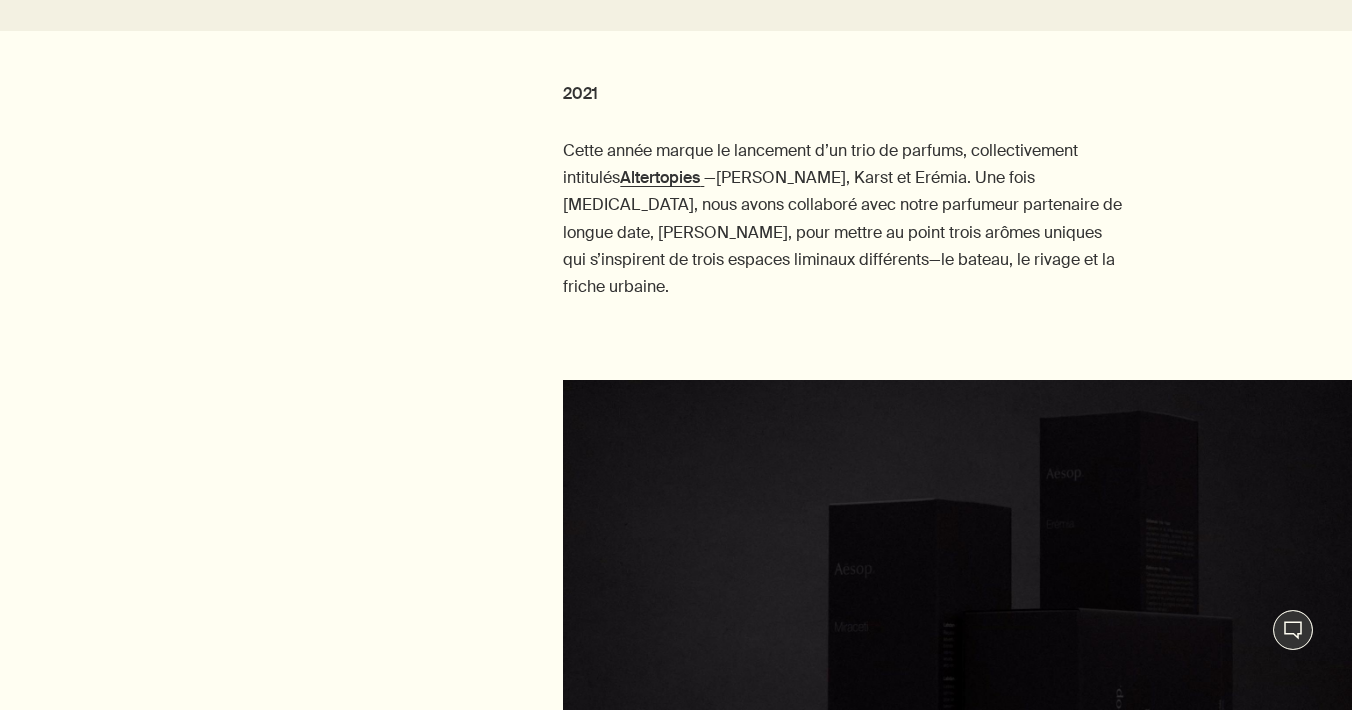 click on "Cette année marque le lancement d’un trio de parfums, collectivement intitulés  Altertopies   —Miraceti, Karst et Erémia. Une fois encore, nous avons collaboré avec notre parfumeur partenaire de longue date, Barnabé Fillion, pour mettre au point trois arômes uniques qui s’inspirent de trois espaces liminaux différents—le bateau, le rivage et la friche urbaine." at bounding box center [844, 218] 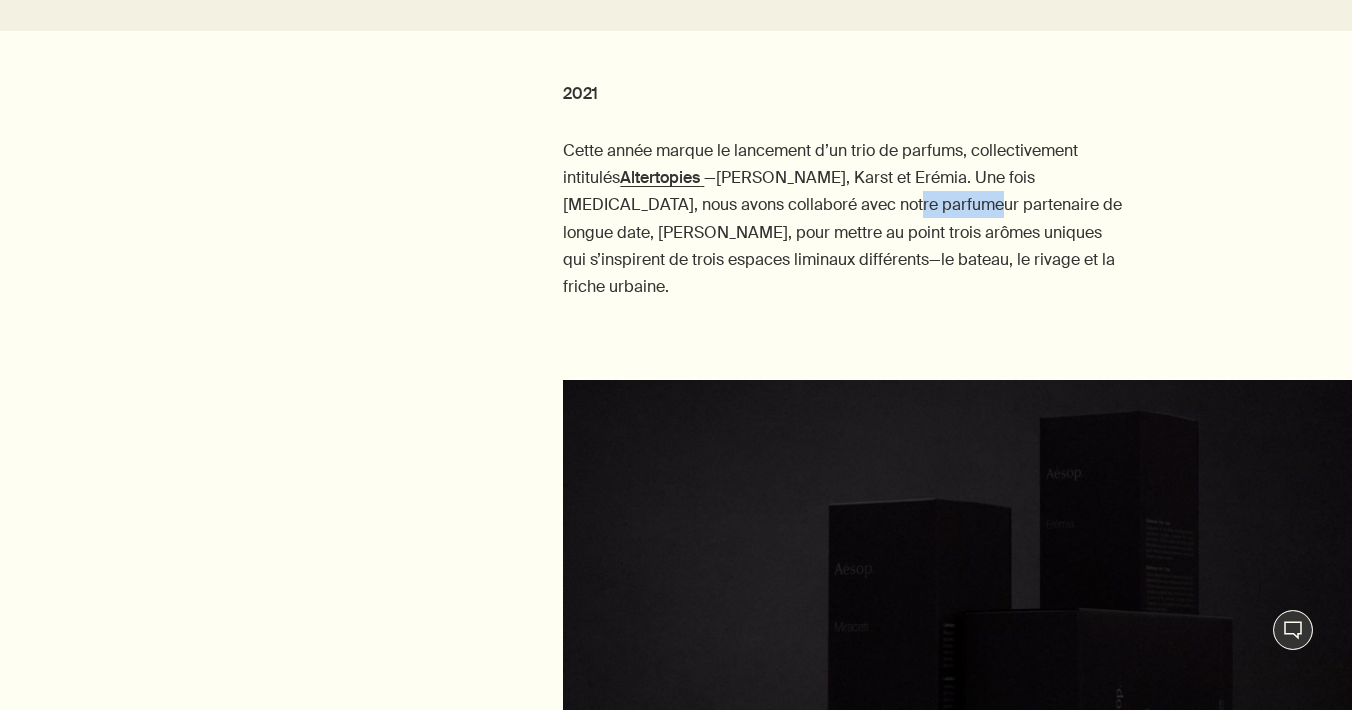 click on "Cette année marque le lancement d’un trio de parfums, collectivement intitulés  Altertopies   —Miraceti, Karst et Erémia. Une fois encore, nous avons collaboré avec notre parfumeur partenaire de longue date, Barnabé Fillion, pour mettre au point trois arômes uniques qui s’inspirent de trois espaces liminaux différents—le bateau, le rivage et la friche urbaine." at bounding box center (844, 218) 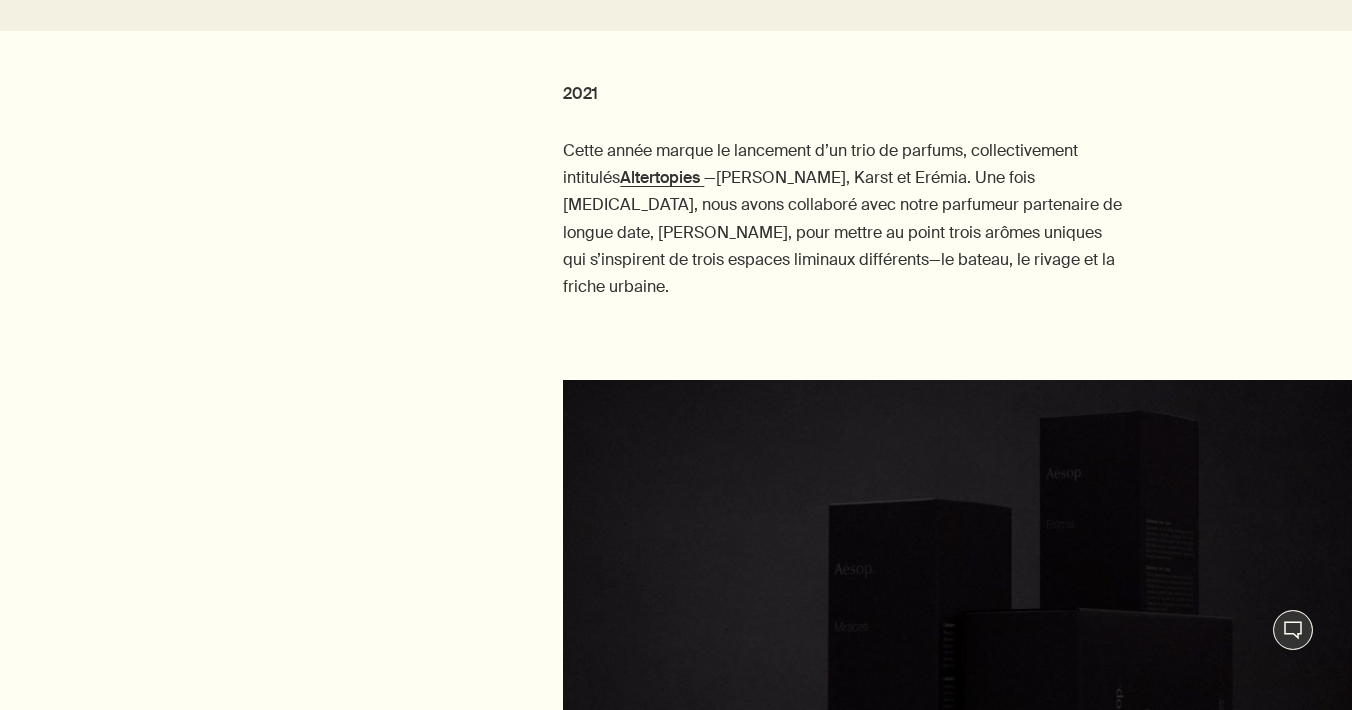 click on "Cette année marque le lancement d’un trio de parfums, collectivement intitulés  Altertopies   —Miraceti, Karst et Erémia. Une fois encore, nous avons collaboré avec notre parfumeur partenaire de longue date, Barnabé Fillion, pour mettre au point trois arômes uniques qui s’inspirent de trois espaces liminaux différents—le bateau, le rivage et la friche urbaine." at bounding box center [844, 218] 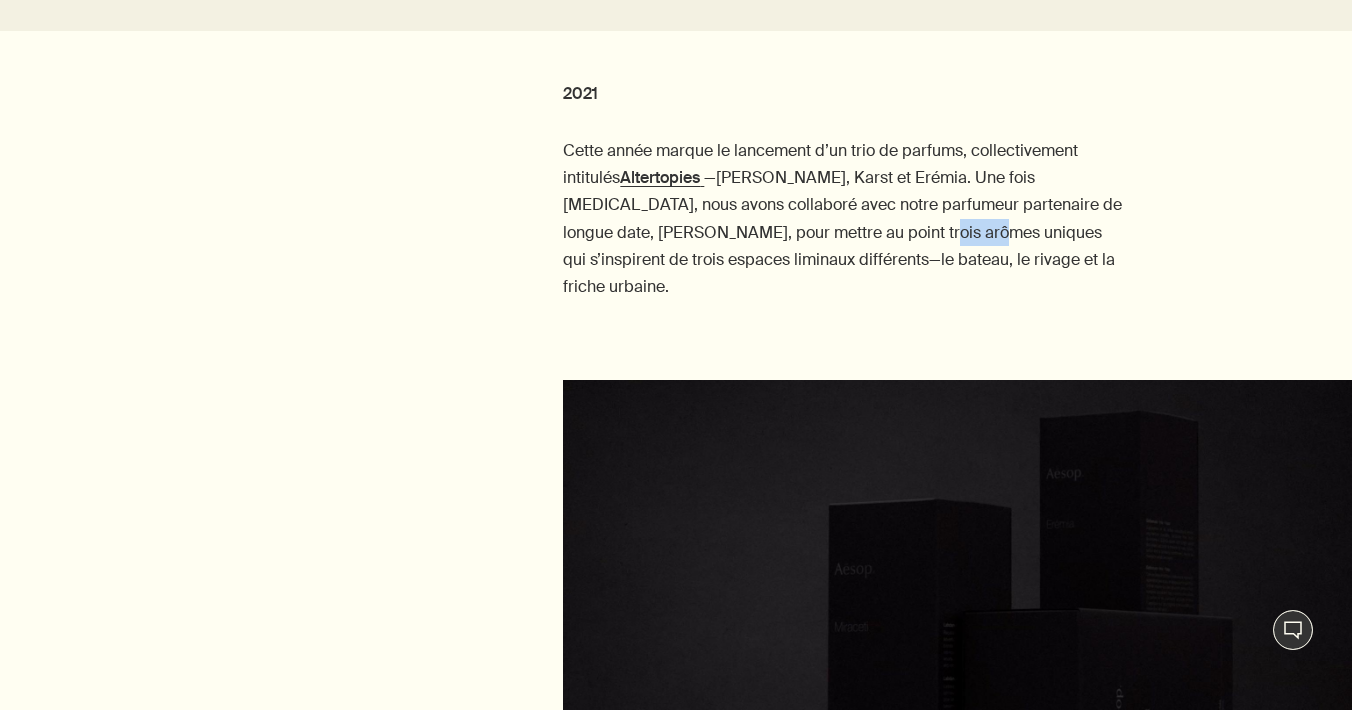 click on "Cette année marque le lancement d’un trio de parfums, collectivement intitulés  Altertopies   —Miraceti, Karst et Erémia. Une fois encore, nous avons collaboré avec notre parfumeur partenaire de longue date, Barnabé Fillion, pour mettre au point trois arômes uniques qui s’inspirent de trois espaces liminaux différents—le bateau, le rivage et la friche urbaine." at bounding box center (844, 218) 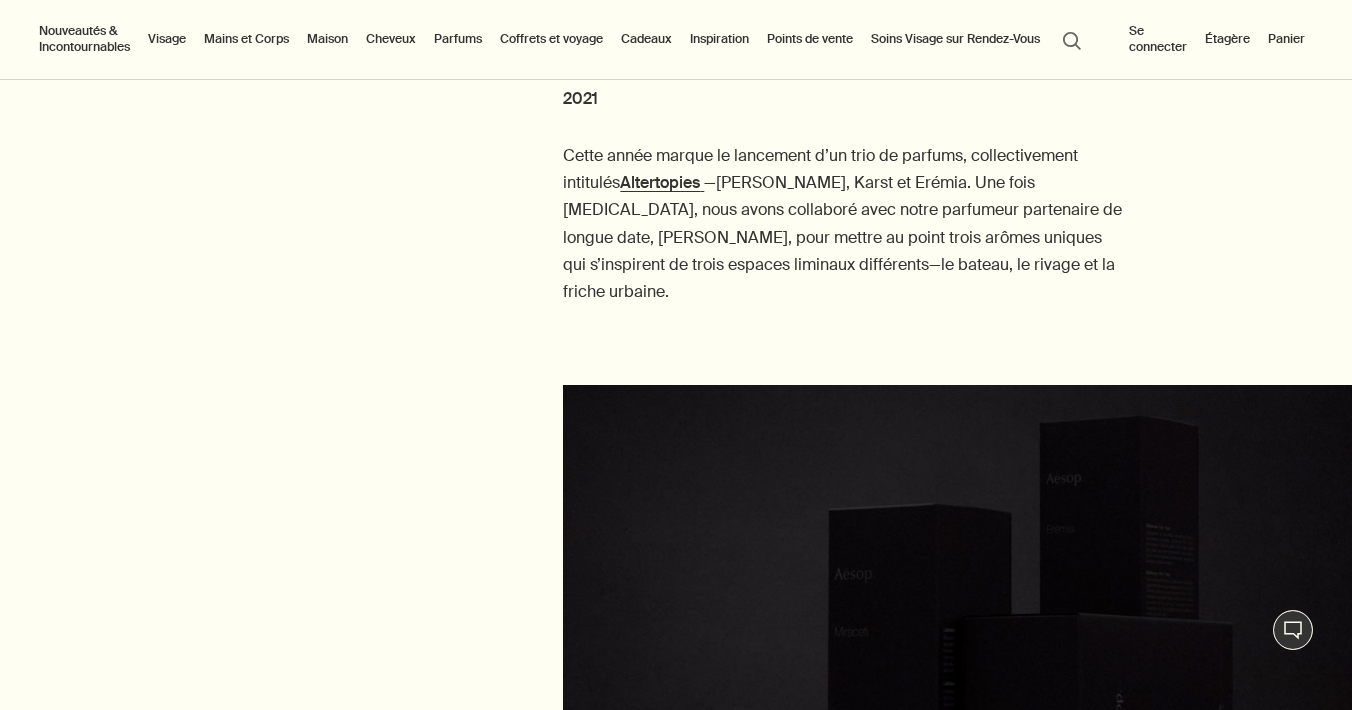 scroll, scrollTop: 7800, scrollLeft: 0, axis: vertical 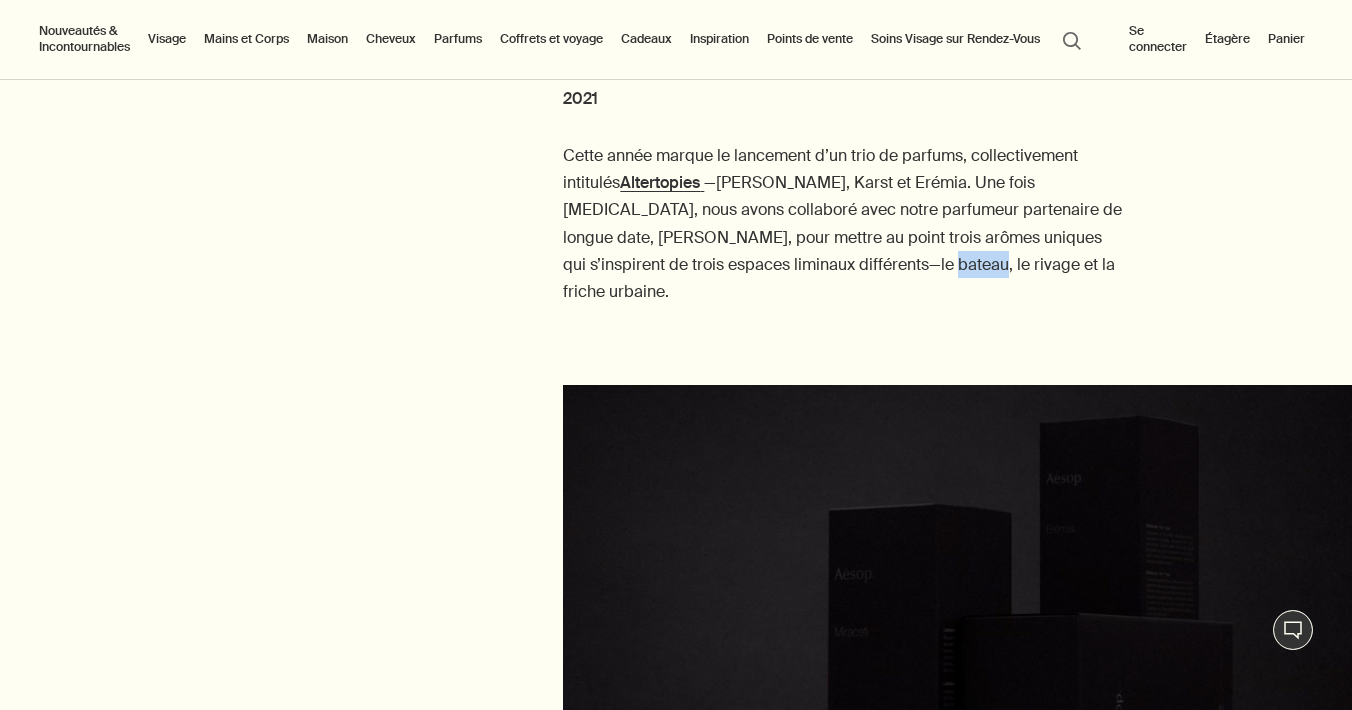 click on "Cette année marque le lancement d’un trio de parfums, collectivement intitulés  Altertopies   —Miraceti, Karst et Erémia. Une fois encore, nous avons collaboré avec notre parfumeur partenaire de longue date, Barnabé Fillion, pour mettre au point trois arômes uniques qui s’inspirent de trois espaces liminaux différents—le bateau, le rivage et la friche urbaine." at bounding box center [844, 223] 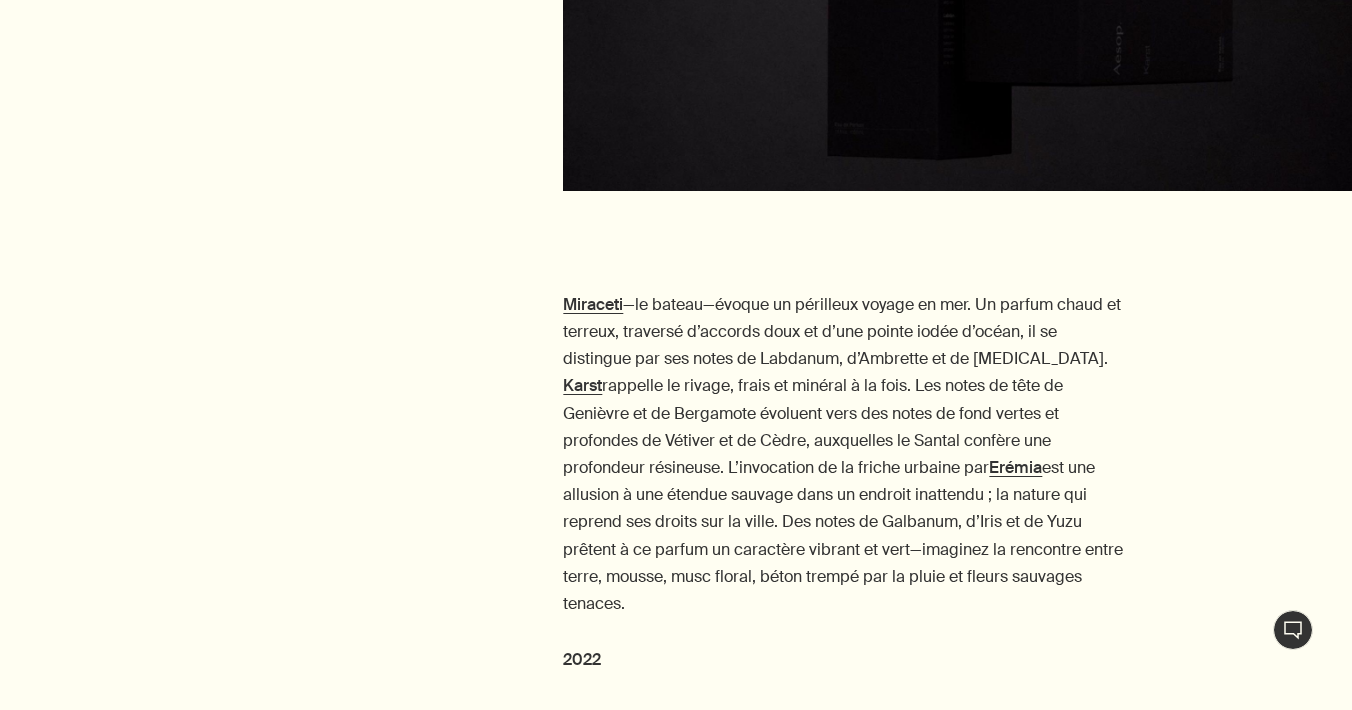 scroll, scrollTop: 8471, scrollLeft: 0, axis: vertical 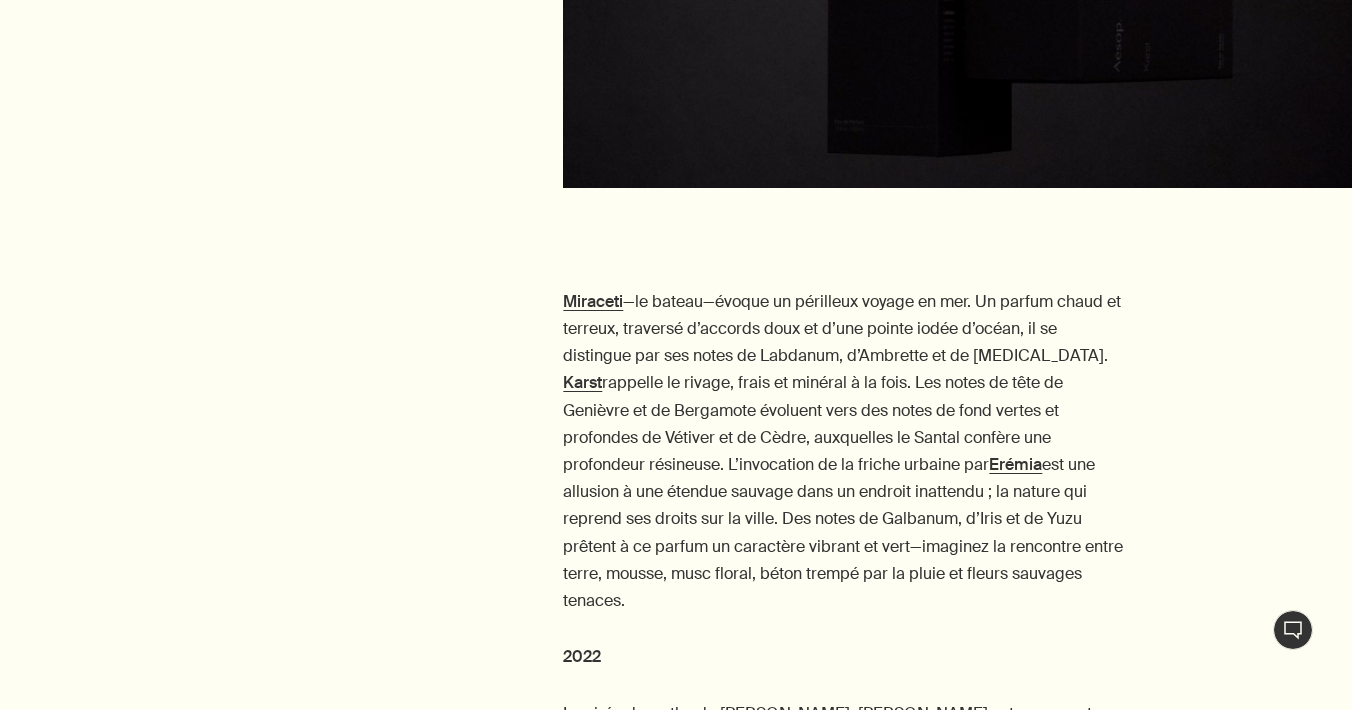 click on "Miraceti —le bateau—évoque un périlleux voyage en mer. Un parfum chaud et terreux, traversé d’accords doux et d’une pointe iodée d’océan, il se distingue par ses notes de Labdanum, d’Ambrette et de Styrax.
Karst  rappelle le rivage, frais et minéral à la fois. Les notes de tête de Genièvre et de Bergamote évoluent vers des notes de fond vertes et profondes de Vétiver et de Cèdre, auxquelles le Santal confère une profondeur résineuse. L’invocation de la friche urbaine par
Erémia  est une allusion à une étendue sauvage dans un endroit inattendu ; la nature qui reprend ses droits sur la ville. Des notes de Galbanum, d’Iris et de Yuzu prêtent à ce parfum un caractère vibrant et vert—imaginez la rencontre entre terre, mousse, musc floral, béton trempé par la pluie et fleurs sauvages tenaces." at bounding box center (844, 451) 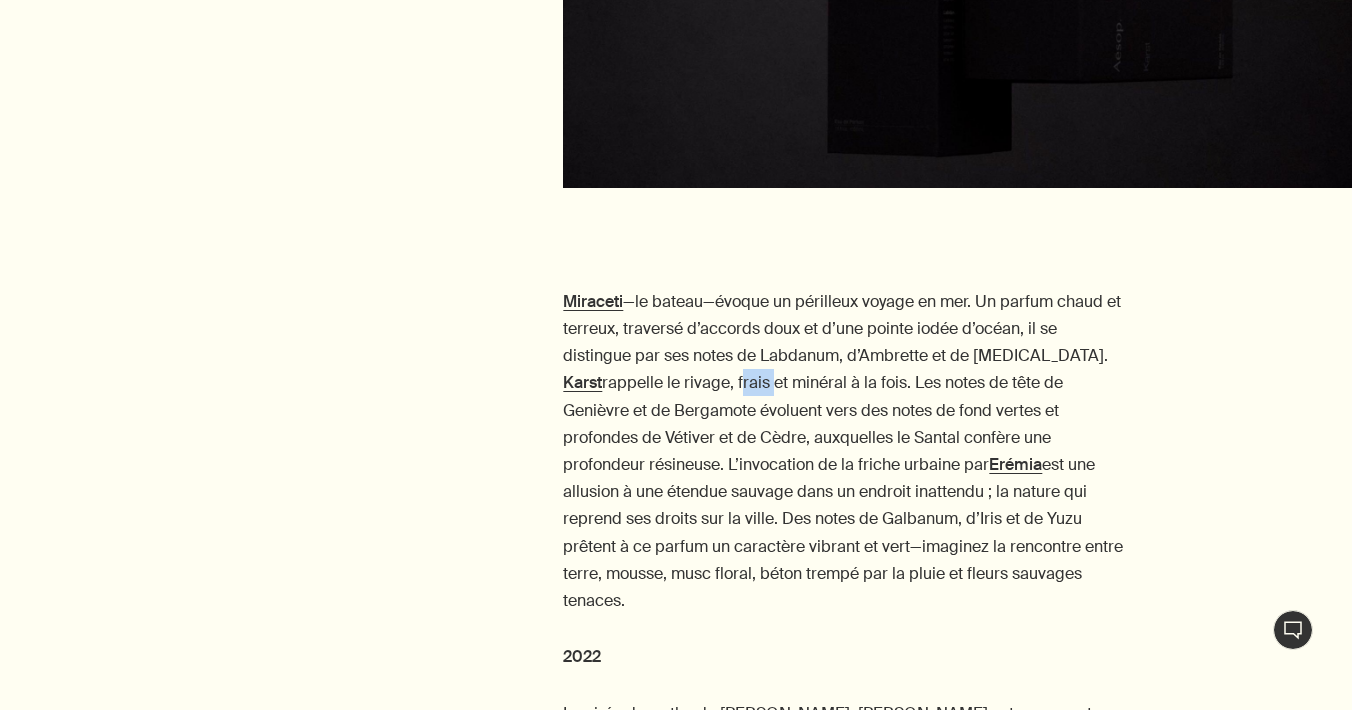 click on "Miraceti —le bateau—évoque un périlleux voyage en mer. Un parfum chaud et terreux, traversé d’accords doux et d’une pointe iodée d’océan, il se distingue par ses notes de Labdanum, d’Ambrette et de Styrax.
Karst  rappelle le rivage, frais et minéral à la fois. Les notes de tête de Genièvre et de Bergamote évoluent vers des notes de fond vertes et profondes de Vétiver et de Cèdre, auxquelles le Santal confère une profondeur résineuse. L’invocation de la friche urbaine par
Erémia  est une allusion à une étendue sauvage dans un endroit inattendu ; la nature qui reprend ses droits sur la ville. Des notes de Galbanum, d’Iris et de Yuzu prêtent à ce parfum un caractère vibrant et vert—imaginez la rencontre entre terre, mousse, musc floral, béton trempé par la pluie et fleurs sauvages tenaces." at bounding box center (844, 451) 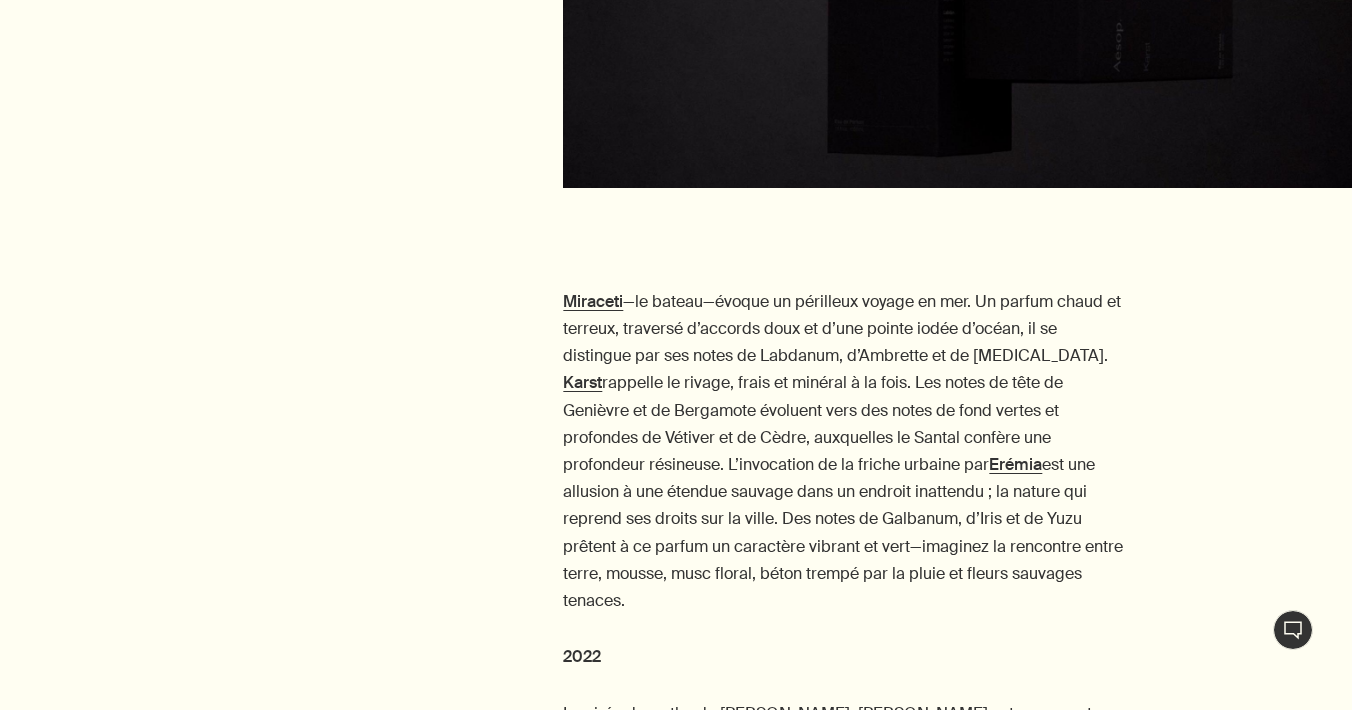 click on "Miraceti —le bateau—évoque un périlleux voyage en mer. Un parfum chaud et terreux, traversé d’accords doux et d’une pointe iodée d’océan, il se distingue par ses notes de Labdanum, d’Ambrette et de Styrax.
Karst  rappelle le rivage, frais et minéral à la fois. Les notes de tête de Genièvre et de Bergamote évoluent vers des notes de fond vertes et profondes de Vétiver et de Cèdre, auxquelles le Santal confère une profondeur résineuse. L’invocation de la friche urbaine par
Erémia  est une allusion à une étendue sauvage dans un endroit inattendu ; la nature qui reprend ses droits sur la ville. Des notes de Galbanum, d’Iris et de Yuzu prêtent à ce parfum un caractère vibrant et vert—imaginez la rencontre entre terre, mousse, musc floral, béton trempé par la pluie et fleurs sauvages tenaces." at bounding box center (844, 451) 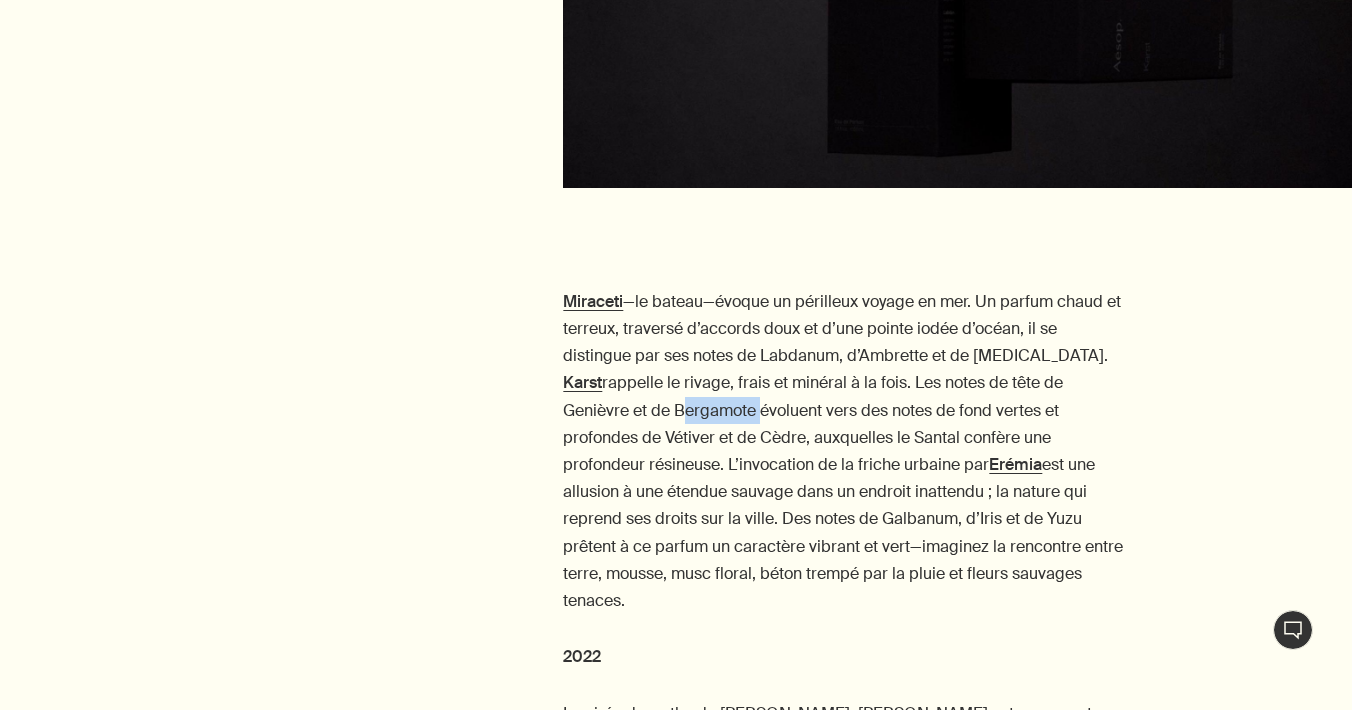 click on "Miraceti —le bateau—évoque un périlleux voyage en mer. Un parfum chaud et terreux, traversé d’accords doux et d’une pointe iodée d’océan, il se distingue par ses notes de Labdanum, d’Ambrette et de Styrax.
Karst  rappelle le rivage, frais et minéral à la fois. Les notes de tête de Genièvre et de Bergamote évoluent vers des notes de fond vertes et profondes de Vétiver et de Cèdre, auxquelles le Santal confère une profondeur résineuse. L’invocation de la friche urbaine par
Erémia  est une allusion à une étendue sauvage dans un endroit inattendu ; la nature qui reprend ses droits sur la ville. Des notes de Galbanum, d’Iris et de Yuzu prêtent à ce parfum un caractère vibrant et vert—imaginez la rencontre entre terre, mousse, musc floral, béton trempé par la pluie et fleurs sauvages tenaces." at bounding box center [844, 451] 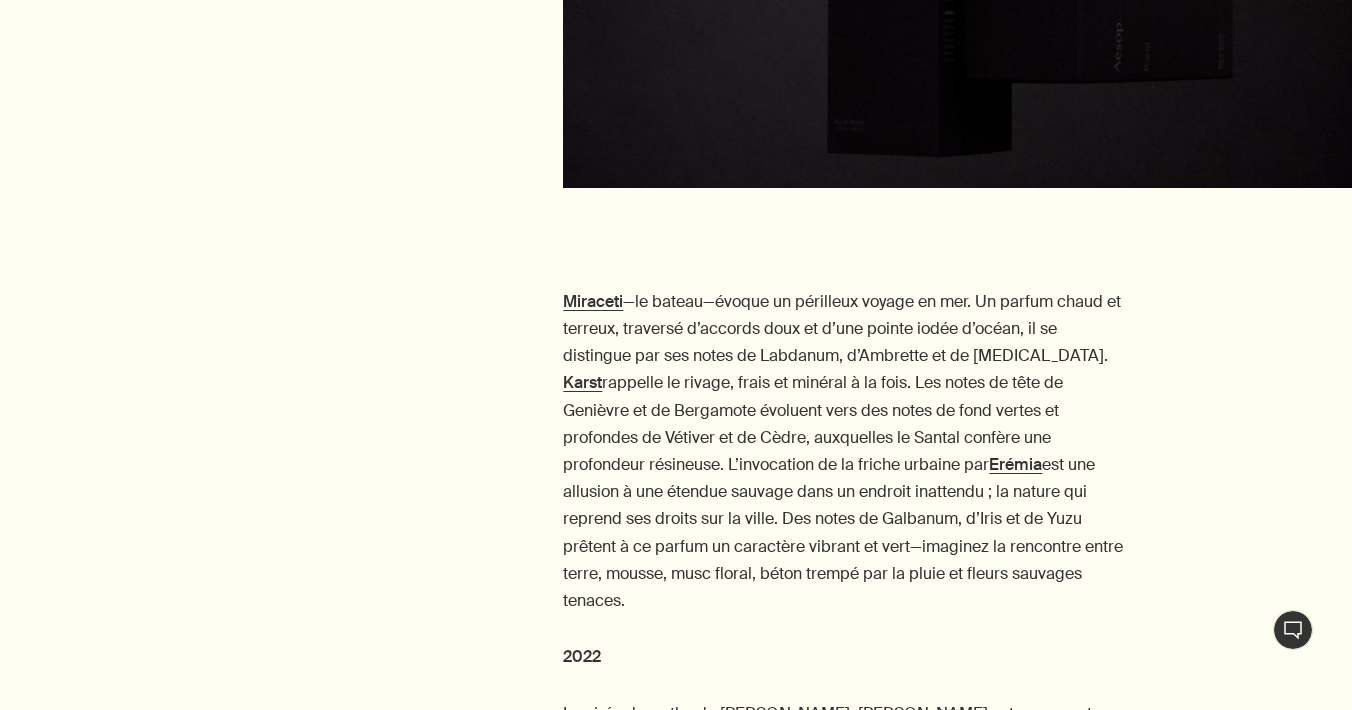 click on "Miraceti —le bateau—évoque un périlleux voyage en mer. Un parfum chaud et terreux, traversé d’accords doux et d’une pointe iodée d’océan, il se distingue par ses notes de Labdanum, d’Ambrette et de Styrax.
Karst  rappelle le rivage, frais et minéral à la fois. Les notes de tête de Genièvre et de Bergamote évoluent vers des notes de fond vertes et profondes de Vétiver et de Cèdre, auxquelles le Santal confère une profondeur résineuse. L’invocation de la friche urbaine par
Erémia  est une allusion à une étendue sauvage dans un endroit inattendu ; la nature qui reprend ses droits sur la ville. Des notes de Galbanum, d’Iris et de Yuzu prêtent à ce parfum un caractère vibrant et vert—imaginez la rencontre entre terre, mousse, musc floral, béton trempé par la pluie et fleurs sauvages tenaces." at bounding box center [844, 451] 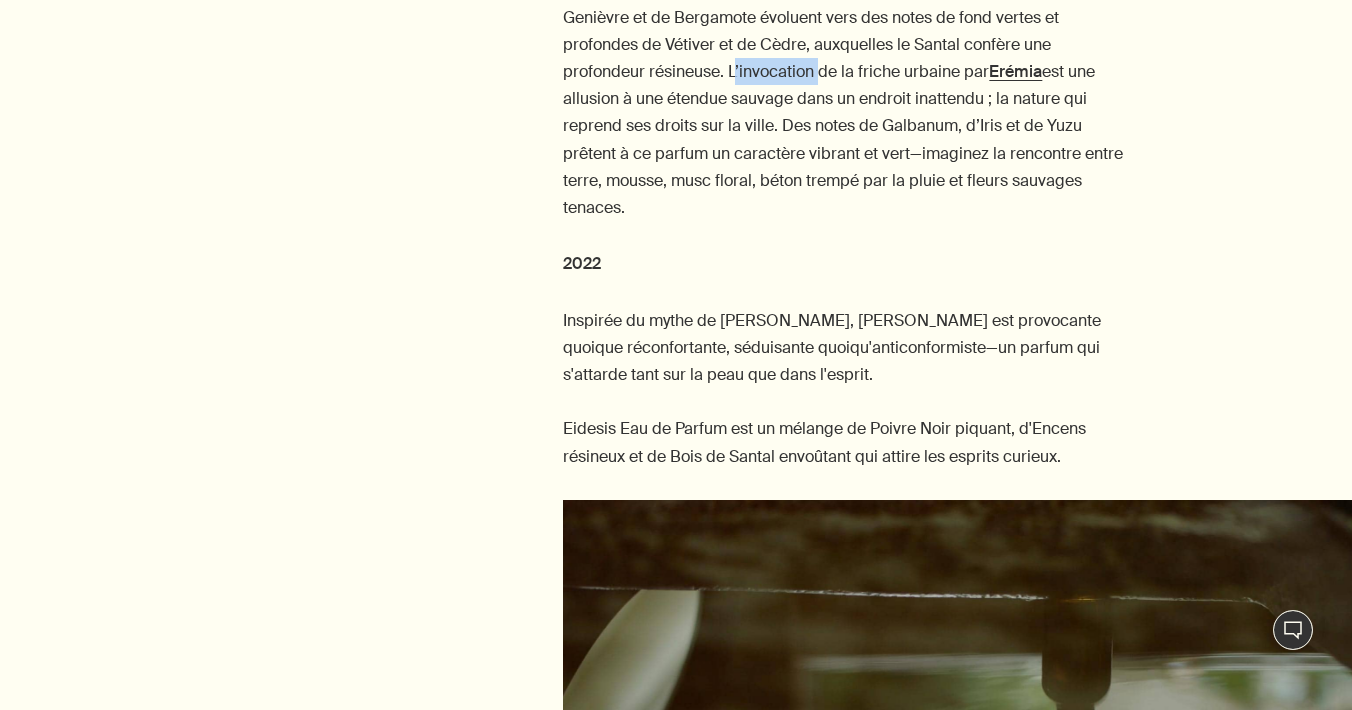 scroll, scrollTop: 8867, scrollLeft: 0, axis: vertical 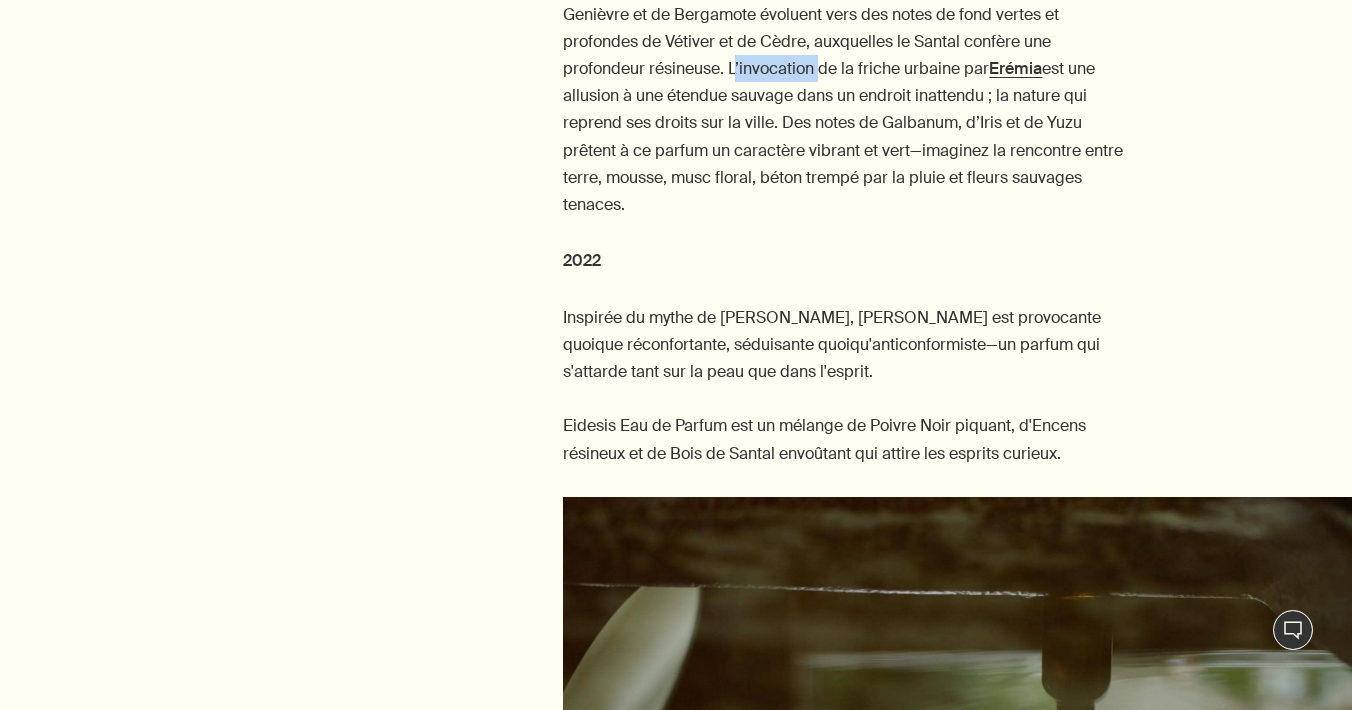 click on "Inspirée du mythe de Narcisse, Eidesis est provocante quoique réconfortante, séduisante quoiqu'anticonformiste—un parfum qui s'attarde tant sur la peau que dans l'esprit.
Eidesis Eau de Parfum est un mélange de Poivre Noir piquant, d'Encens résineux et de Bois de Santal envoûtant qui attire les esprits curieux." at bounding box center (844, 385) 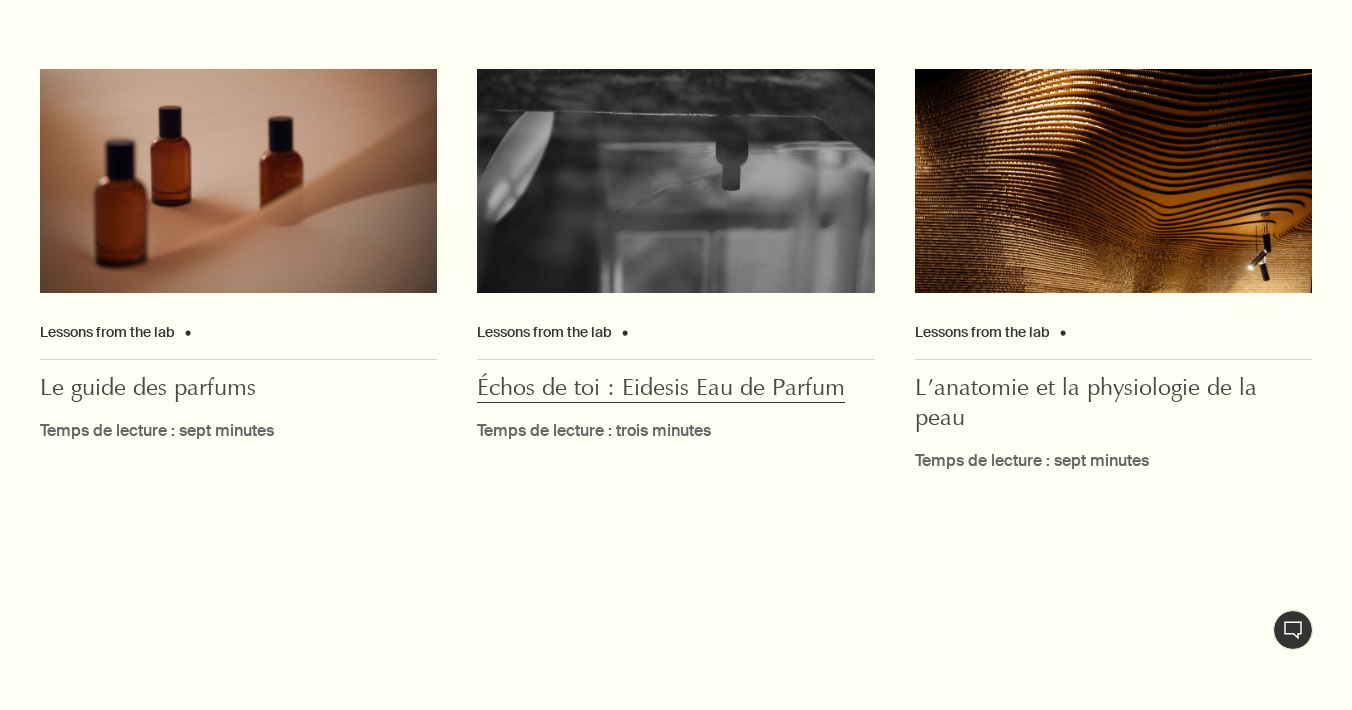 scroll, scrollTop: 9969, scrollLeft: 0, axis: vertical 